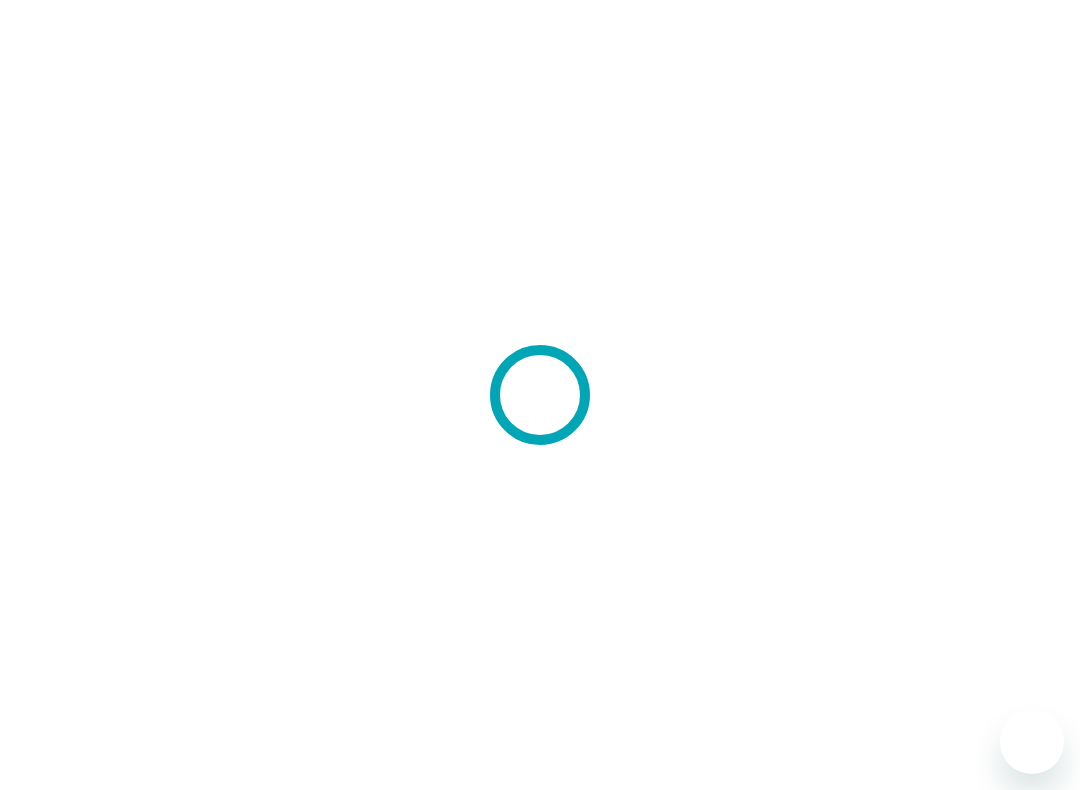 scroll, scrollTop: 0, scrollLeft: 0, axis: both 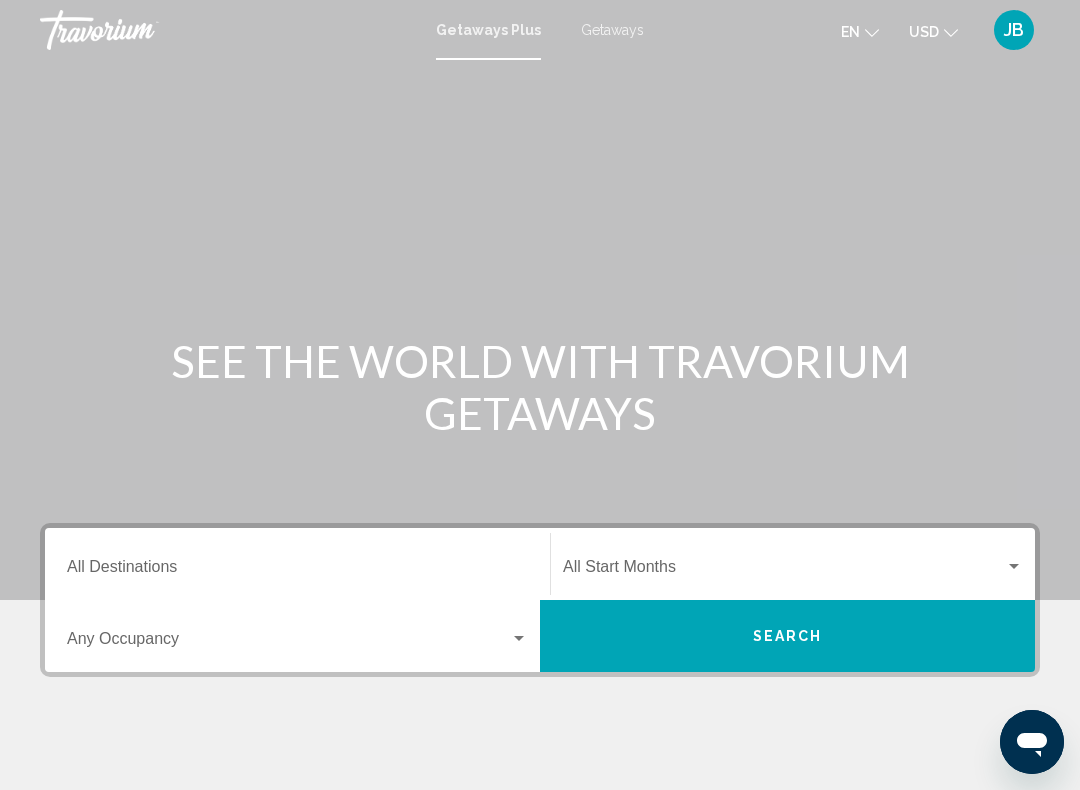 click on "Getaways" at bounding box center [612, 30] 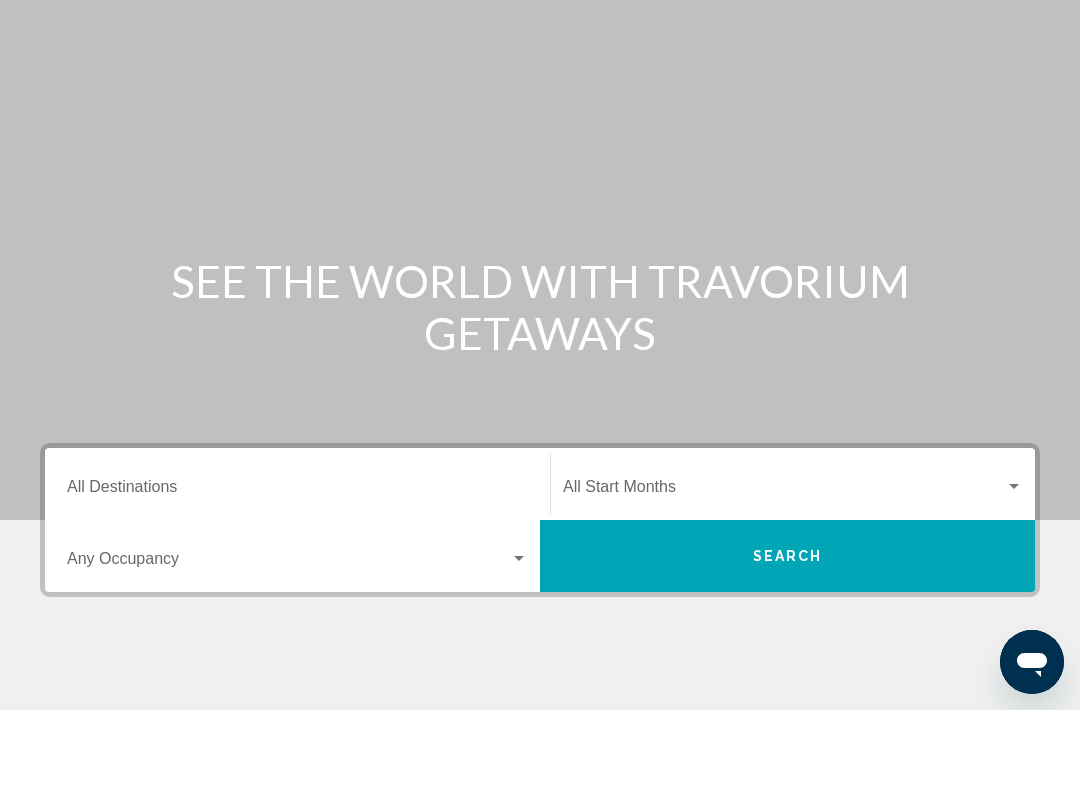 click on "Destination All Destinations" at bounding box center (297, 571) 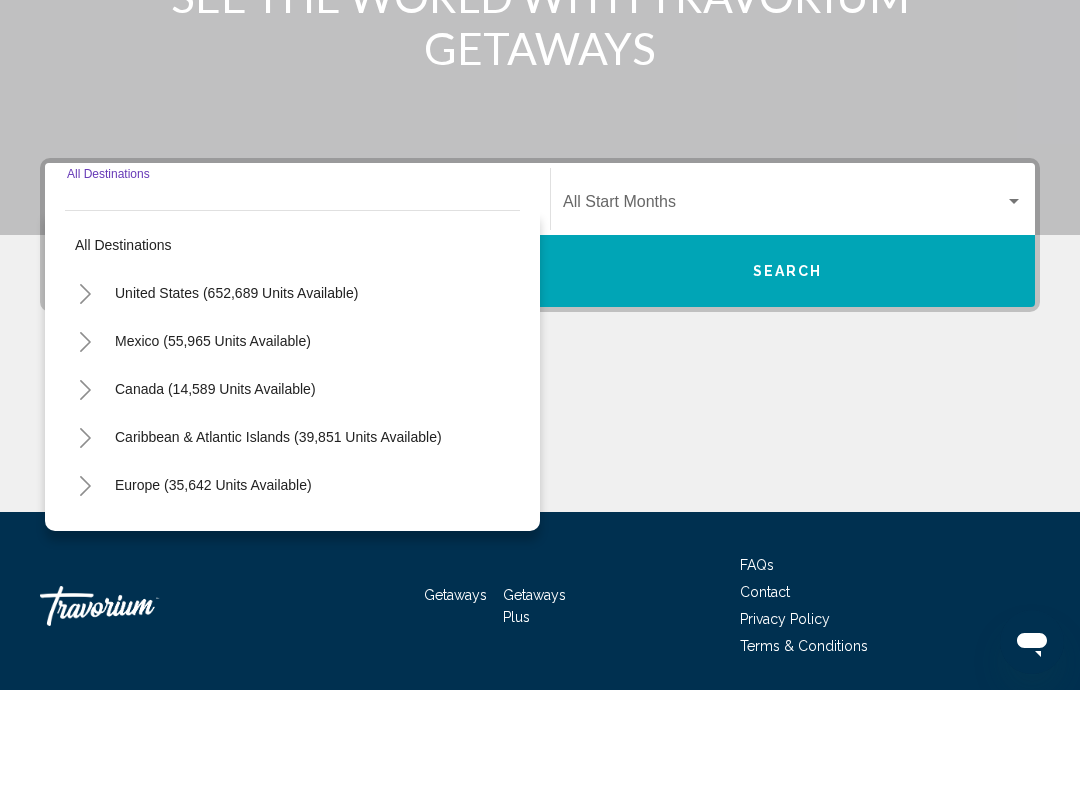 scroll, scrollTop: 332, scrollLeft: 0, axis: vertical 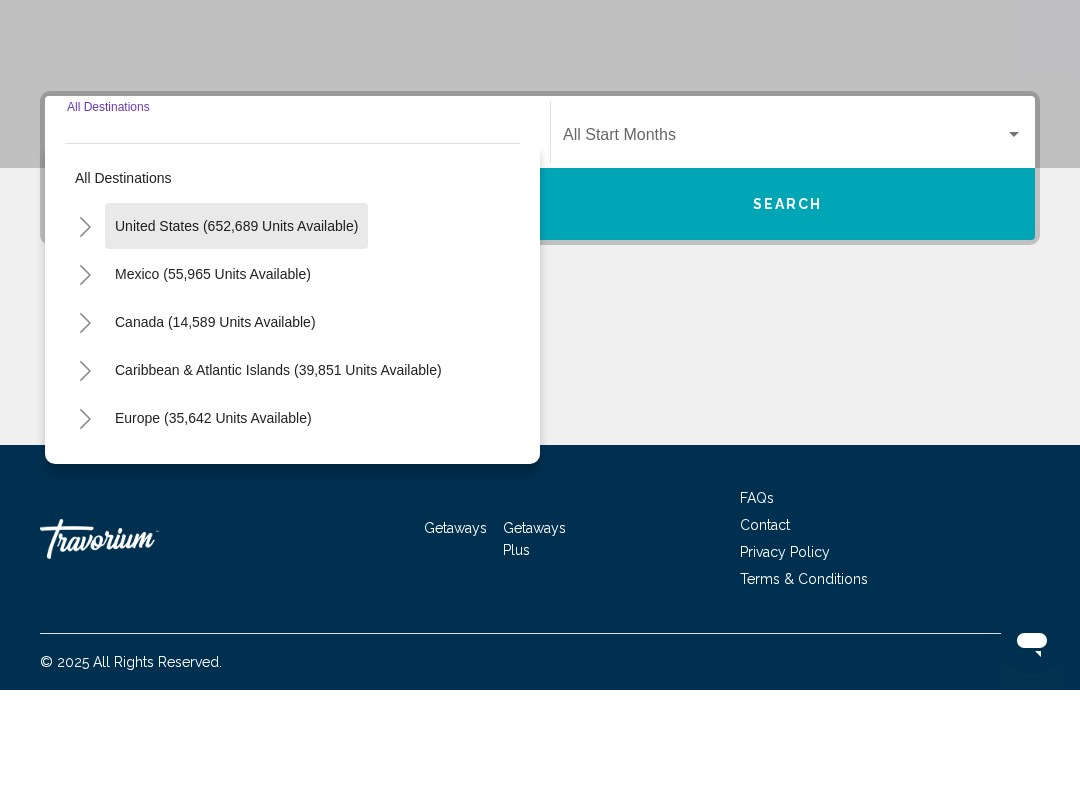 click on "United States (652,689 units available)" at bounding box center [213, 374] 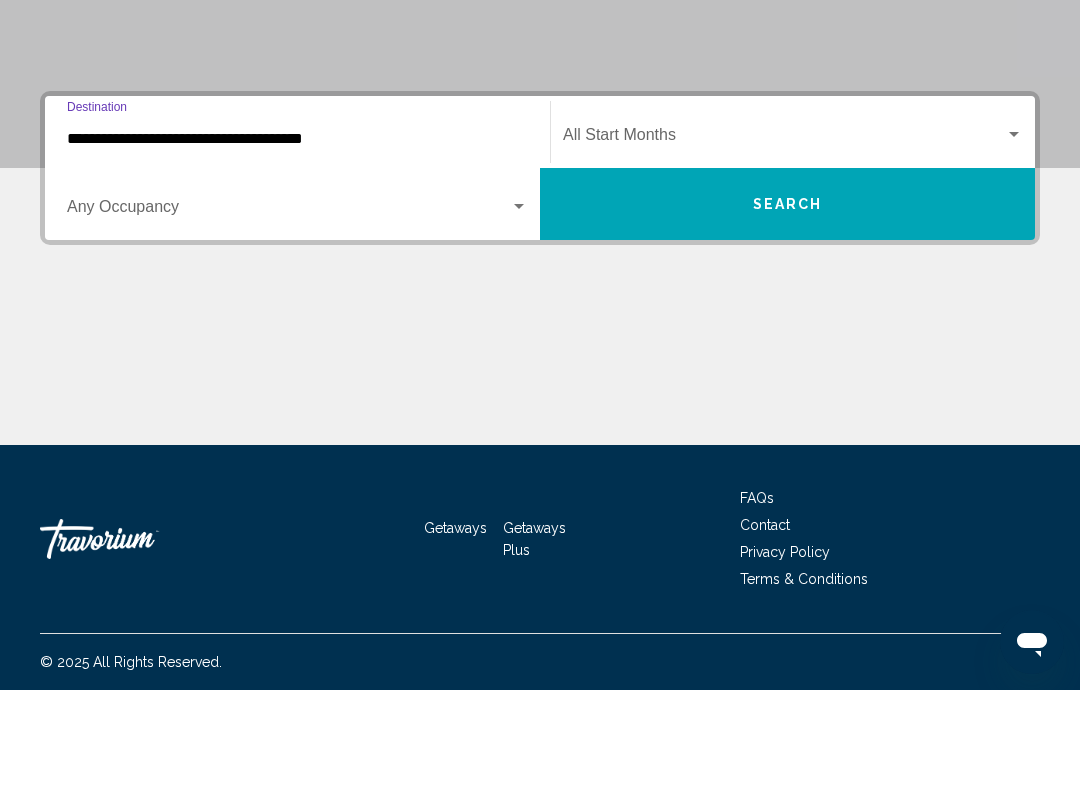 click at bounding box center (784, 239) 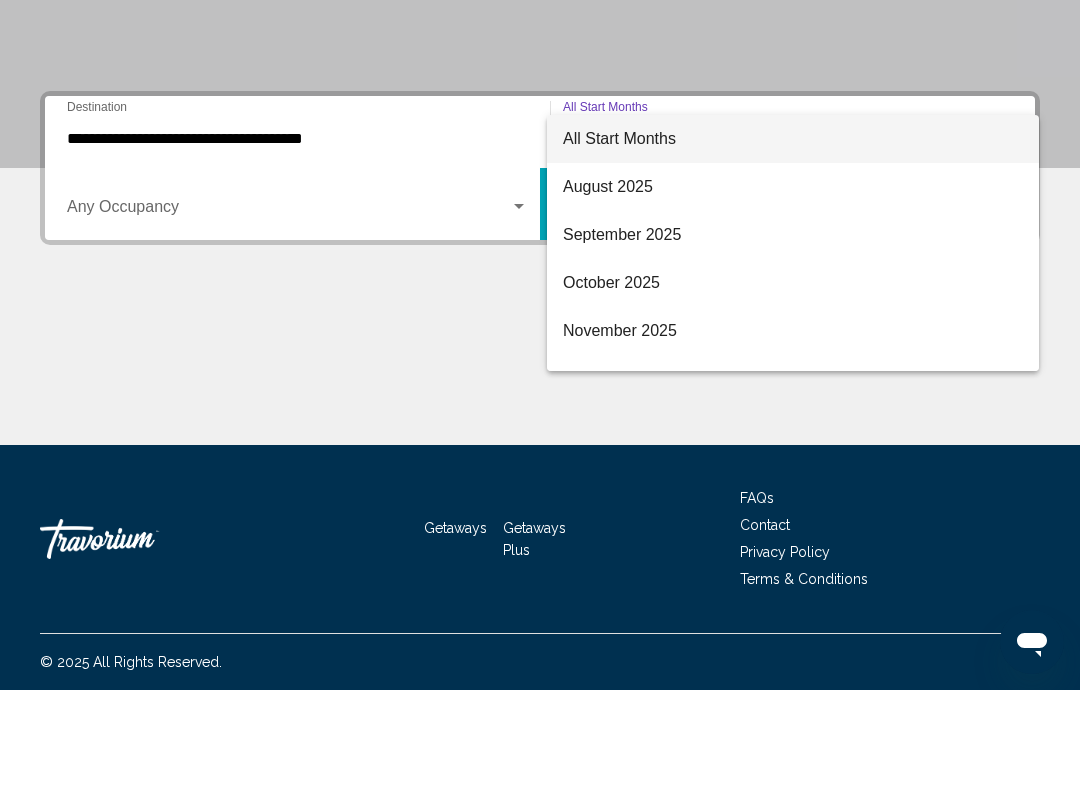 click at bounding box center (540, 395) 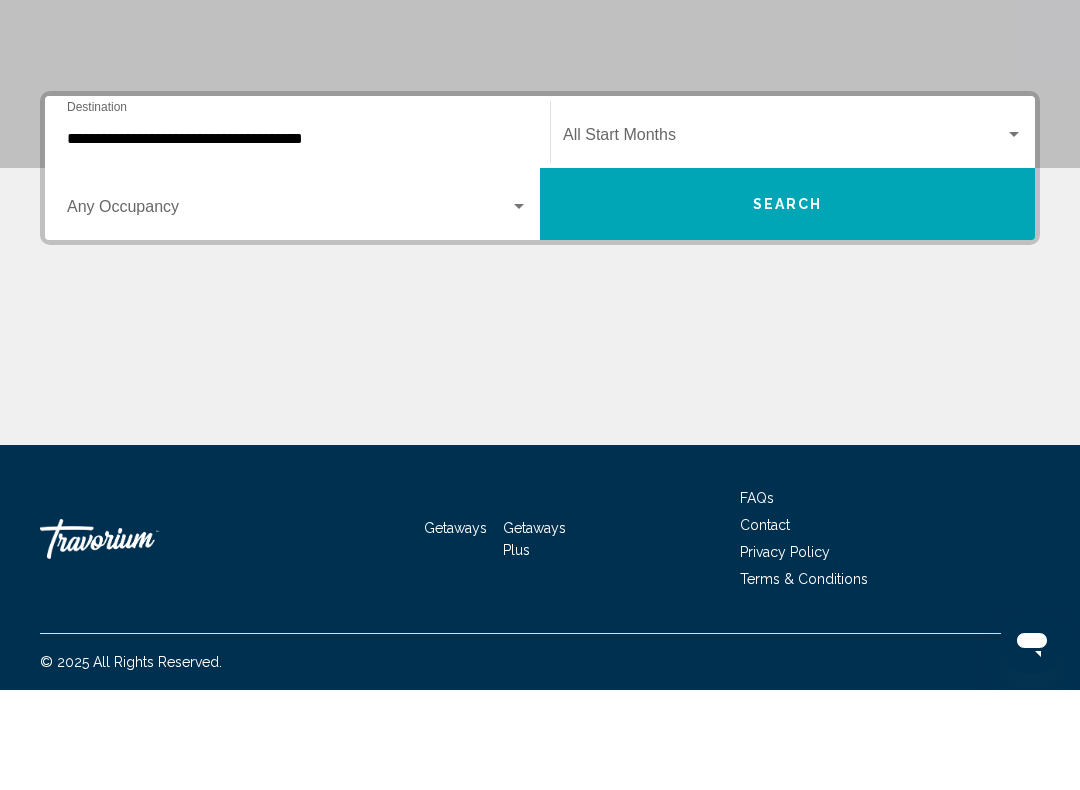 click on "**********" at bounding box center (297, 239) 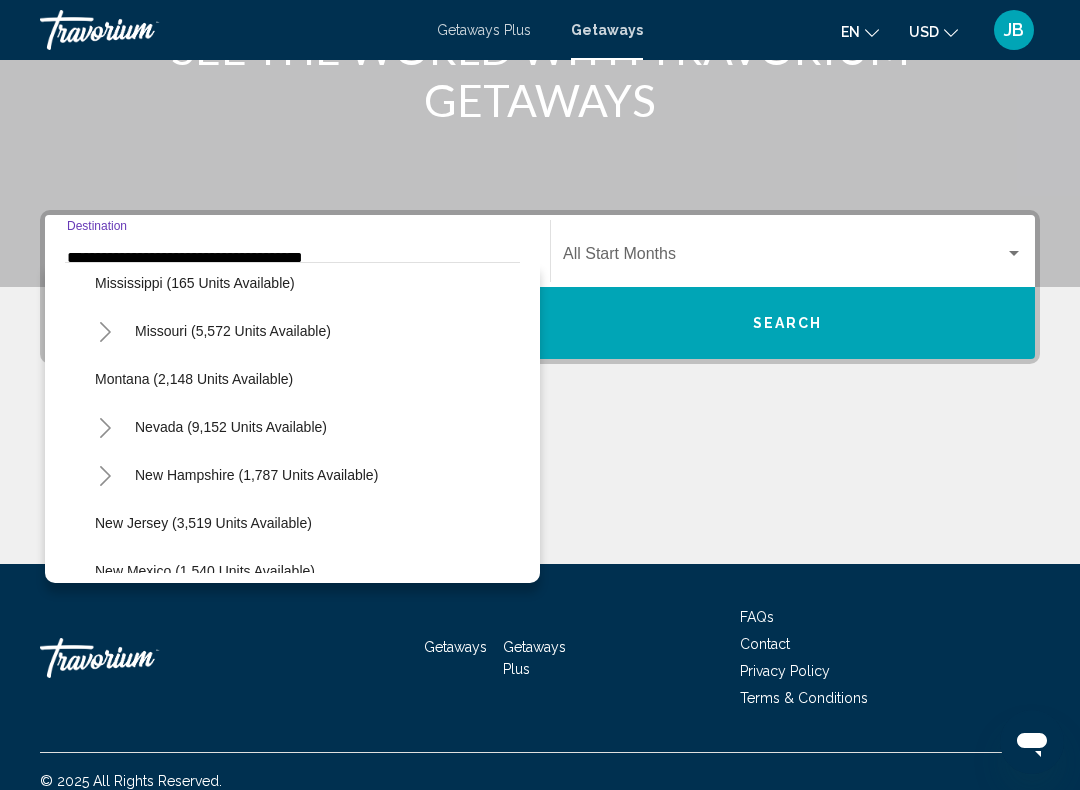 scroll, scrollTop: 1078, scrollLeft: 0, axis: vertical 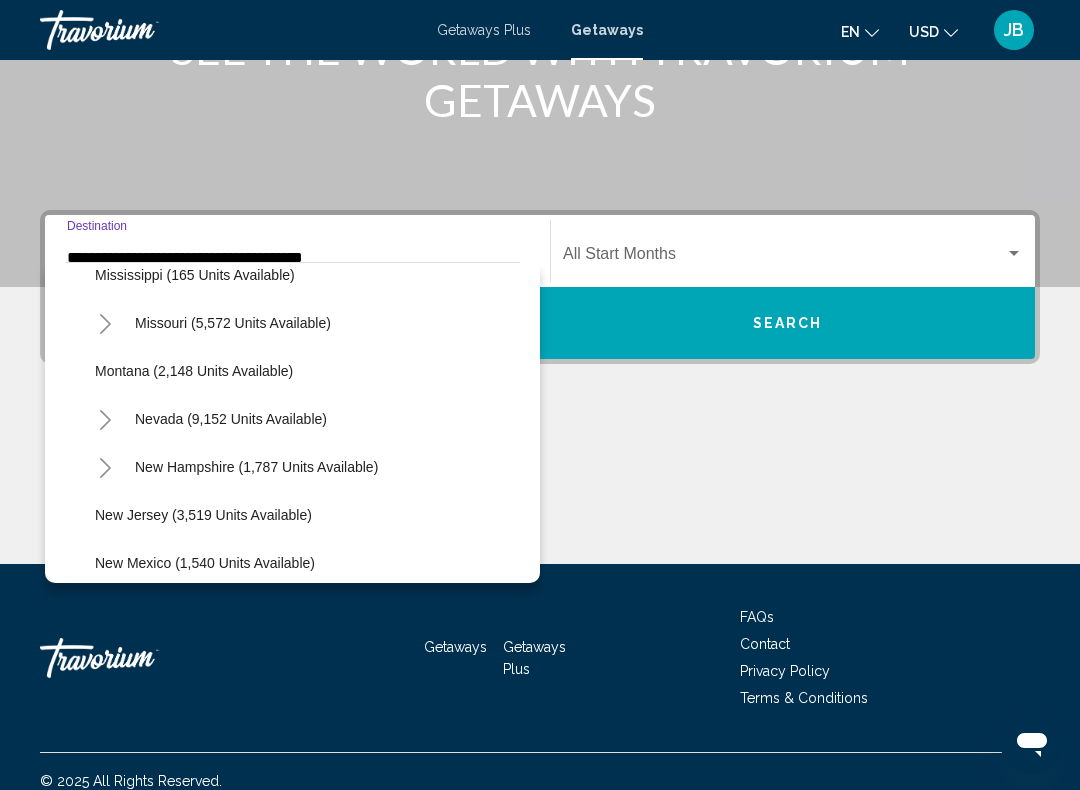 click on "Montana (2,148 units available)" 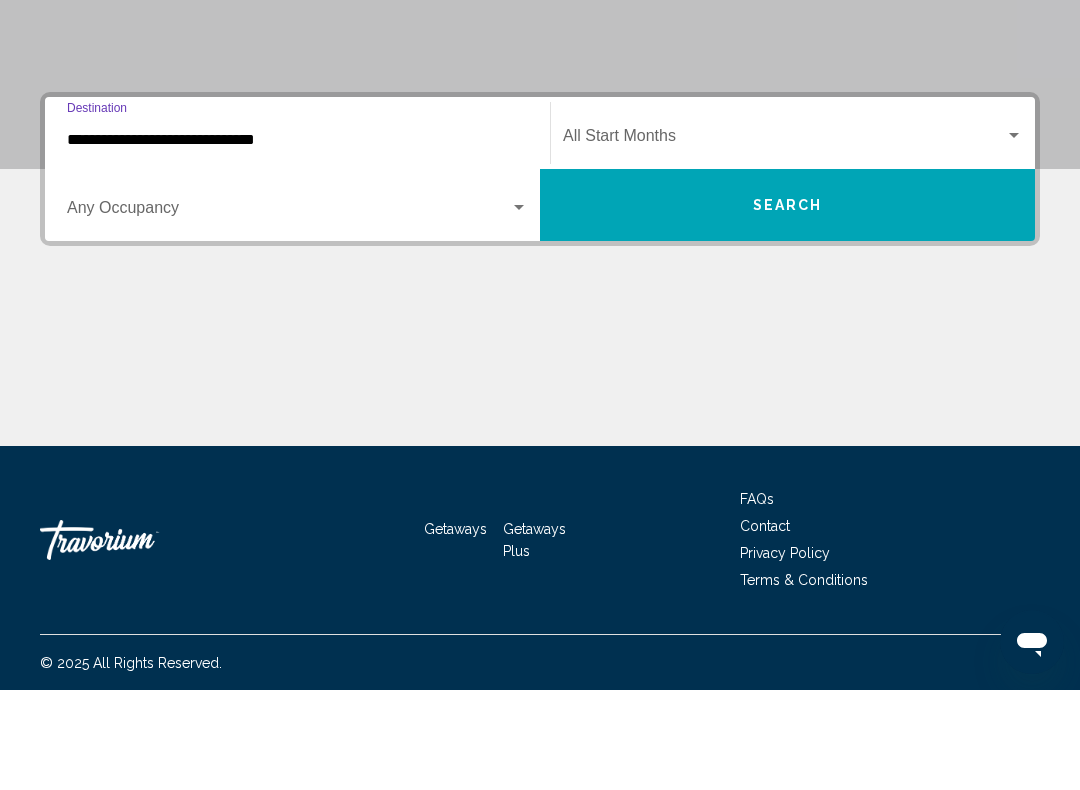 scroll, scrollTop: 332, scrollLeft: 0, axis: vertical 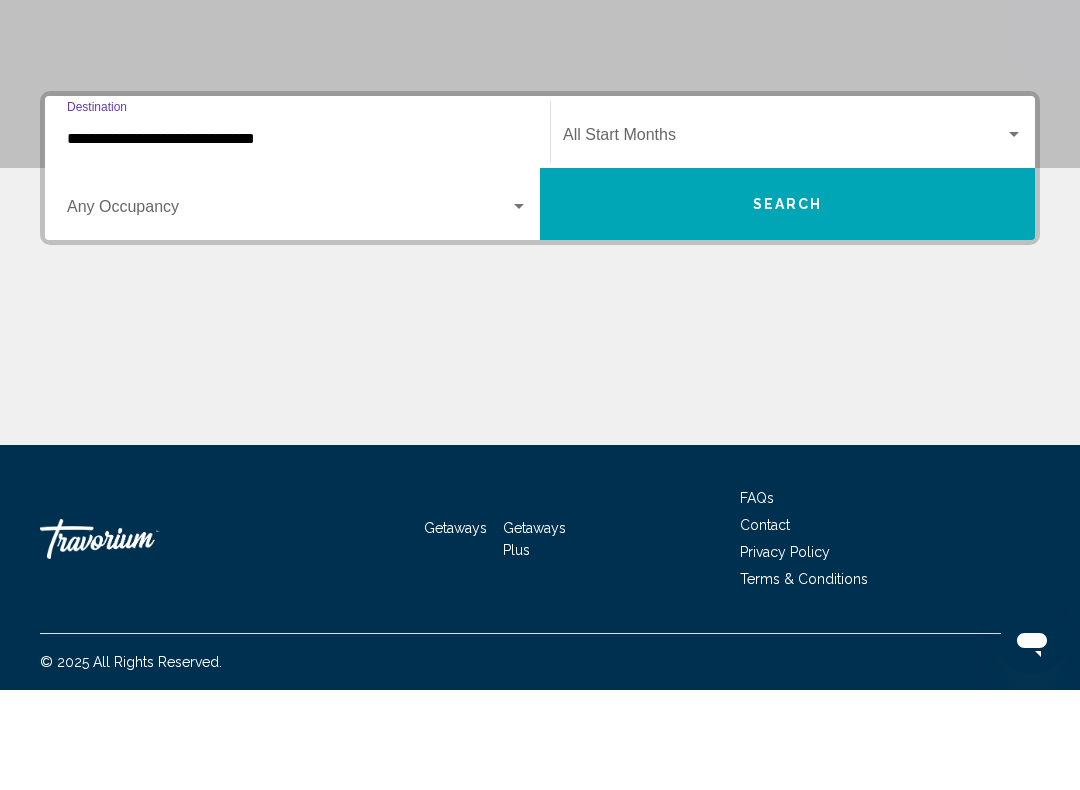 click at bounding box center [784, 239] 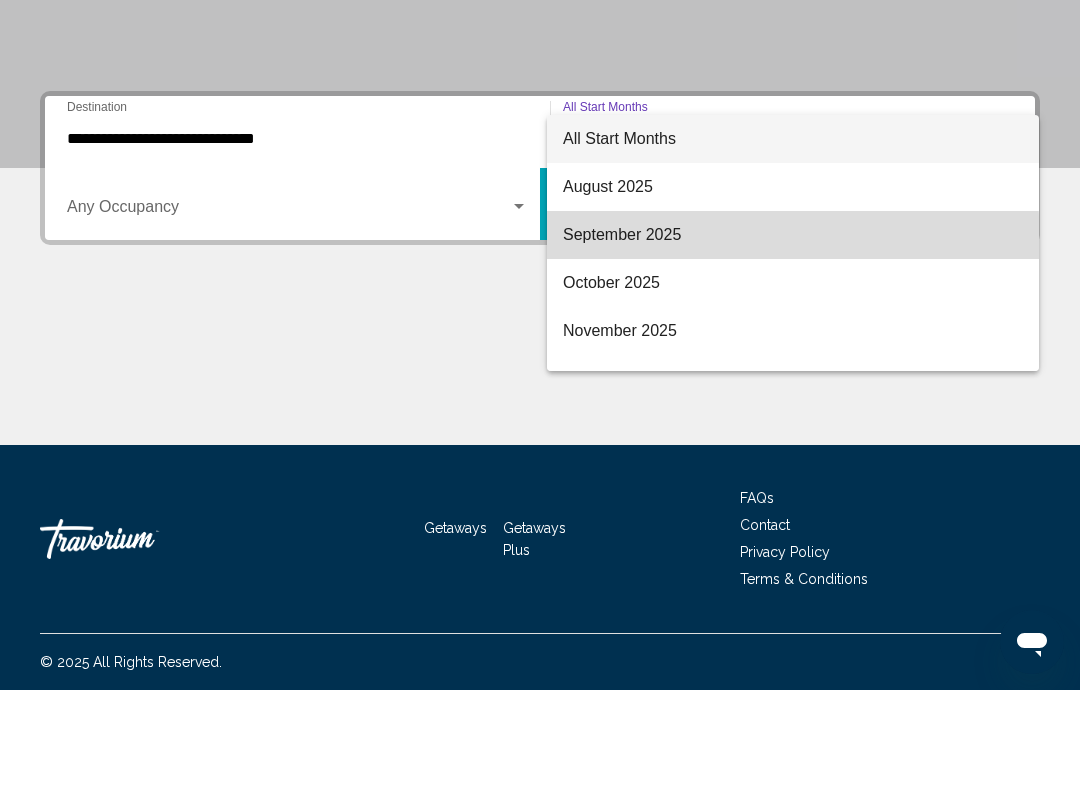 click on "September 2025" at bounding box center (793, 335) 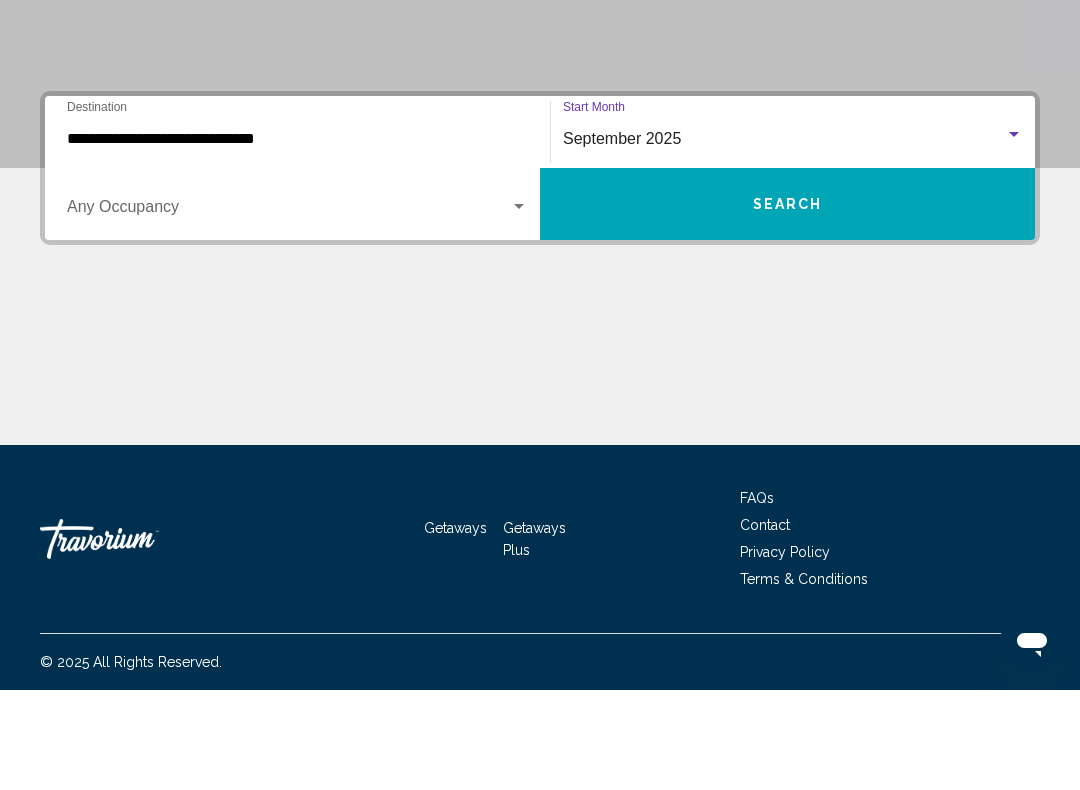 click at bounding box center [288, 311] 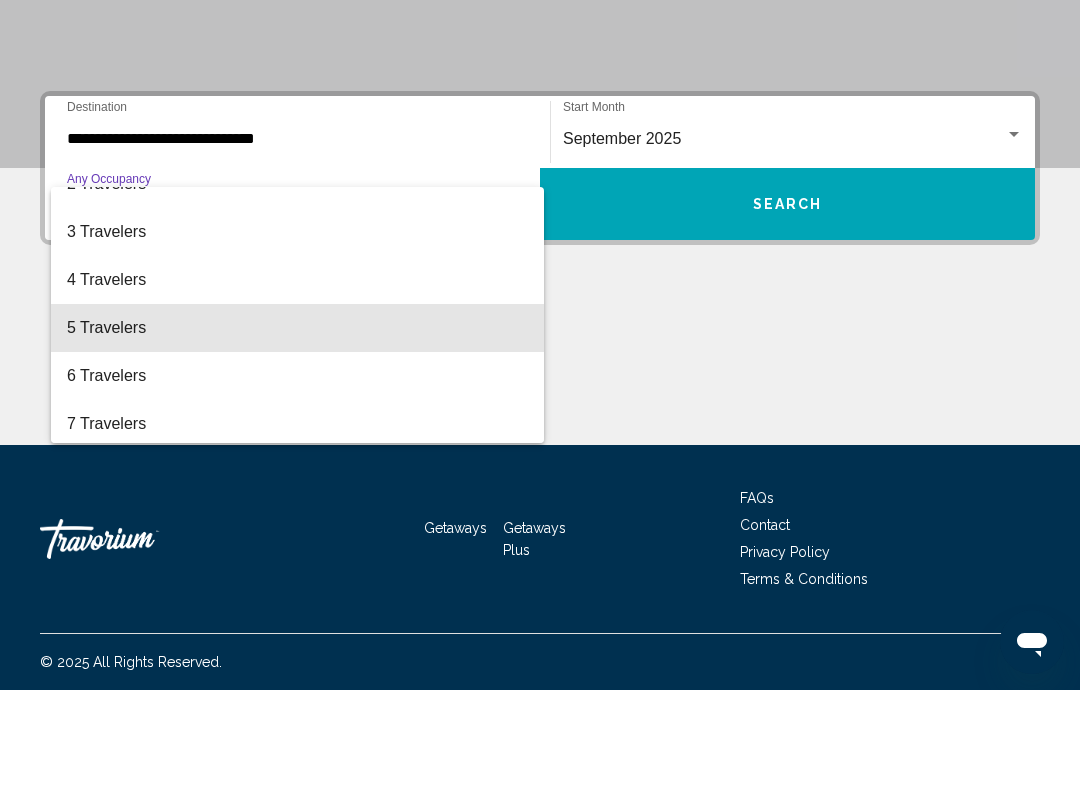 scroll, scrollTop: 80, scrollLeft: 0, axis: vertical 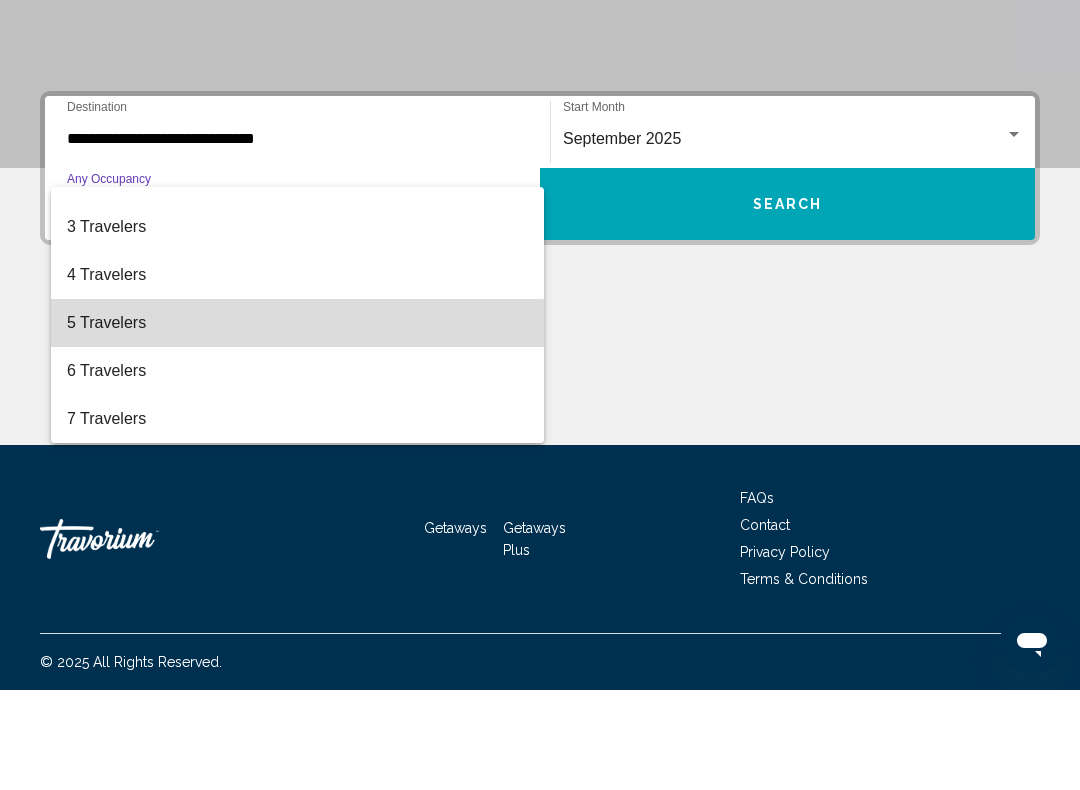 click on "5 Travelers" at bounding box center (297, 423) 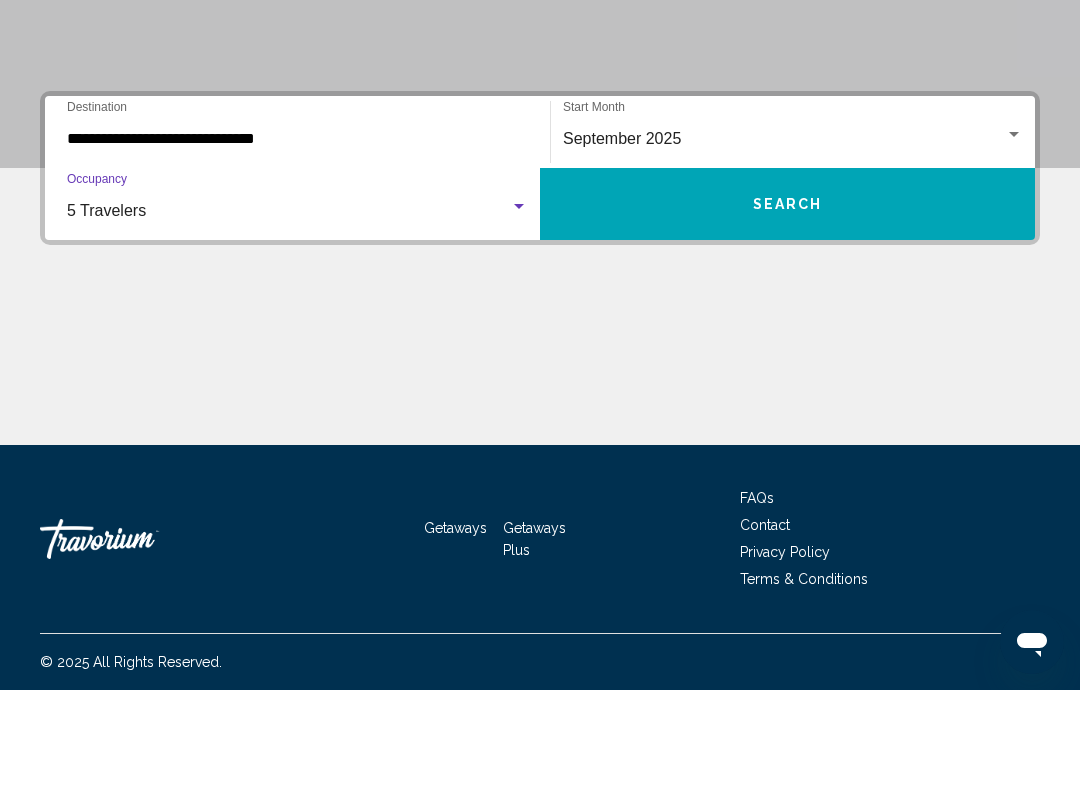 click on "Search" at bounding box center (787, 304) 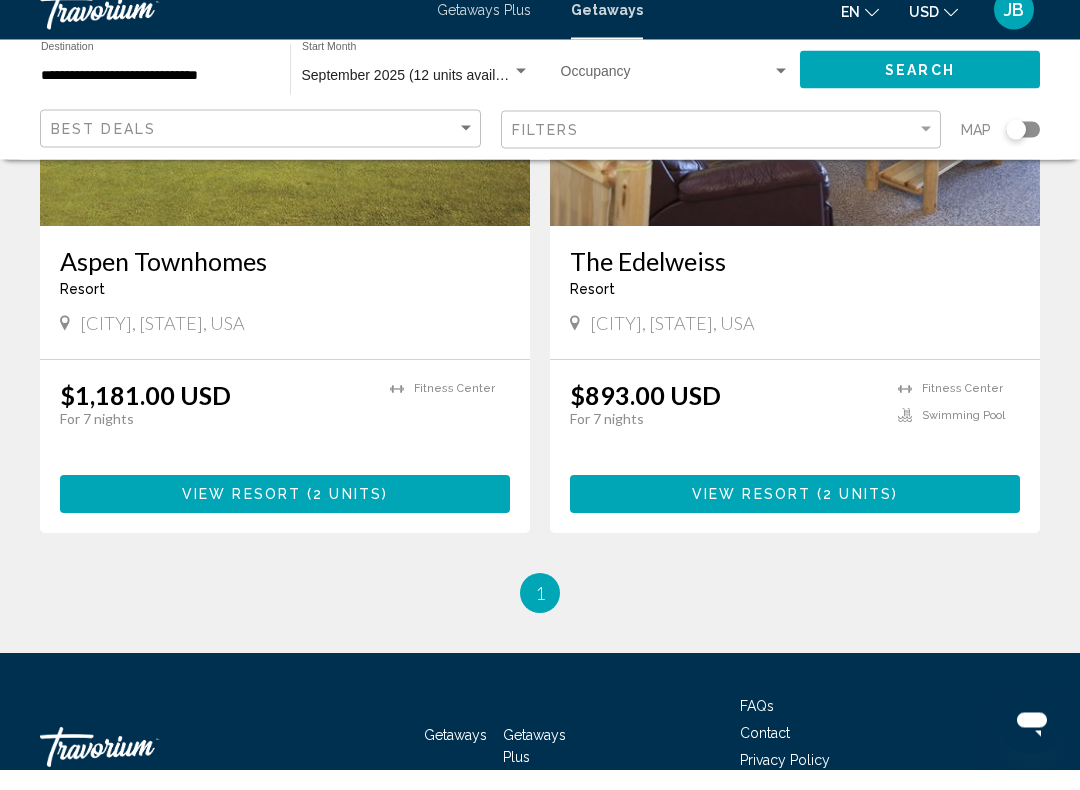 scroll, scrollTop: 1018, scrollLeft: 0, axis: vertical 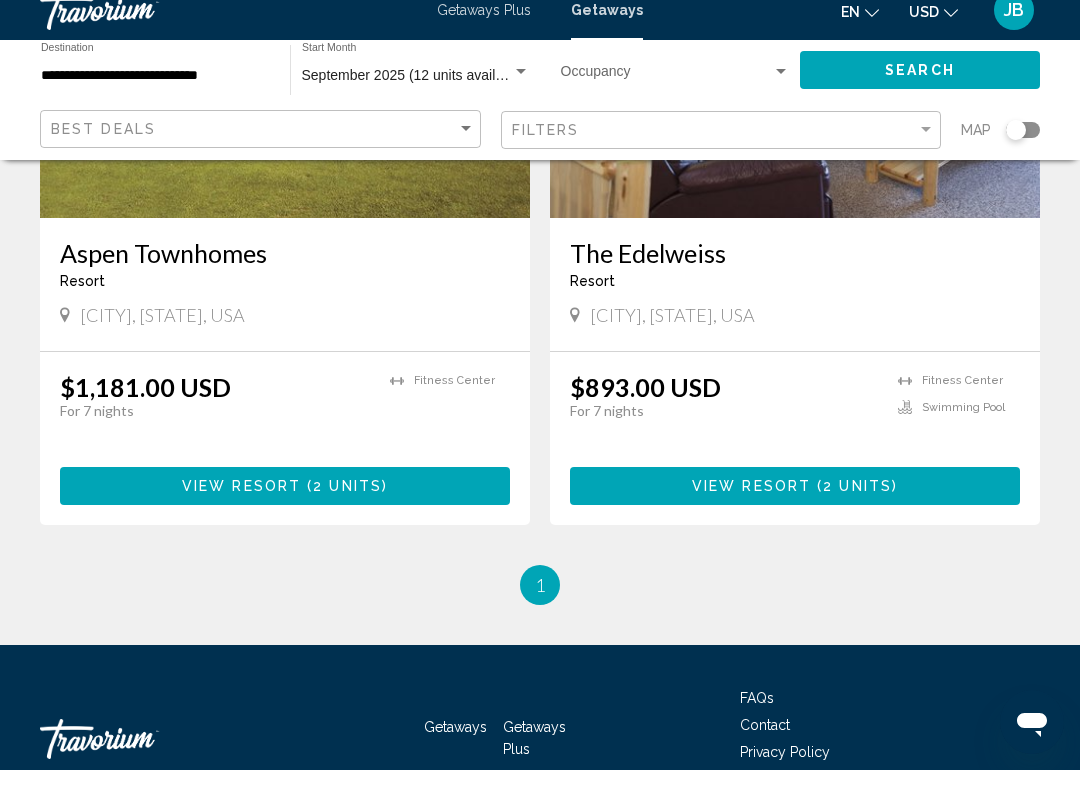 click on "View Resort" at bounding box center [751, 507] 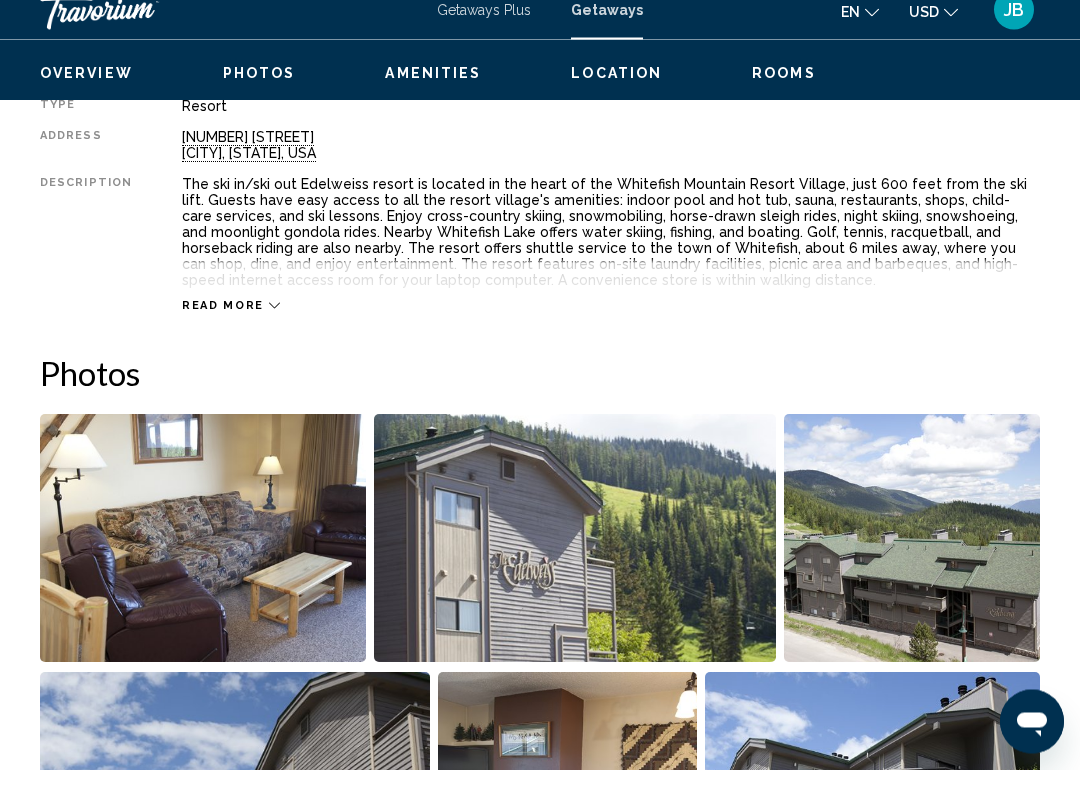 scroll, scrollTop: 1052, scrollLeft: 0, axis: vertical 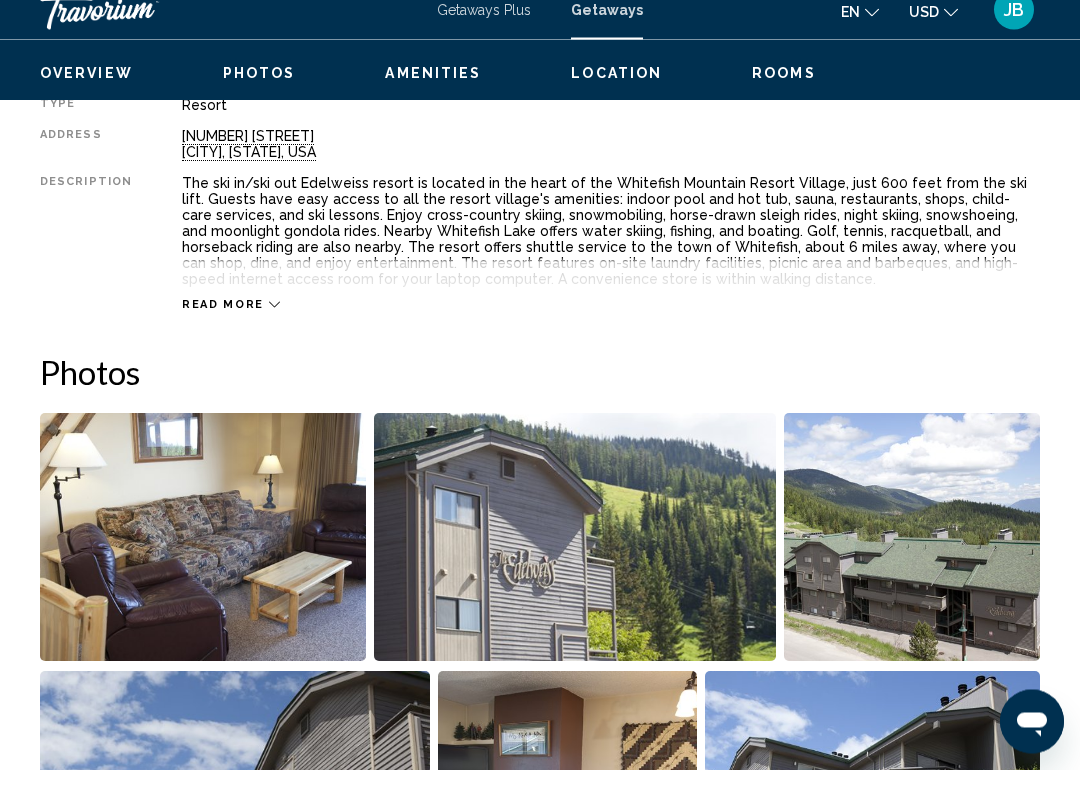 click on "Read more" at bounding box center (611, 305) 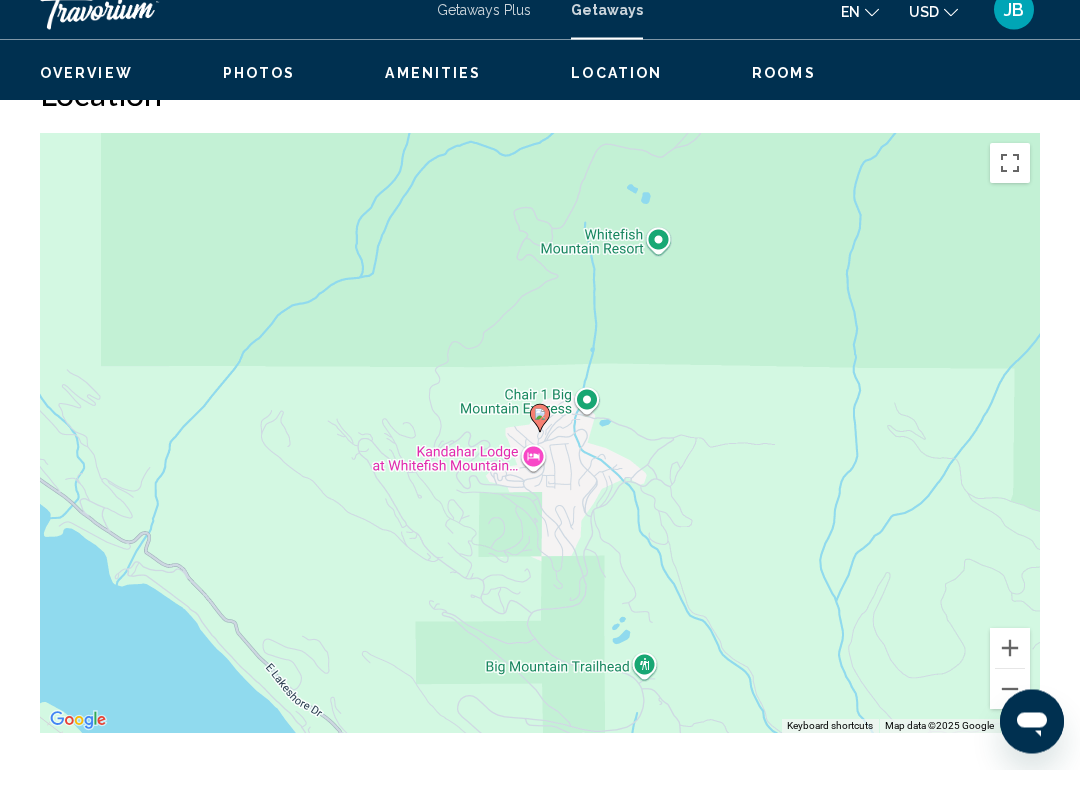 scroll, scrollTop: 3218, scrollLeft: 0, axis: vertical 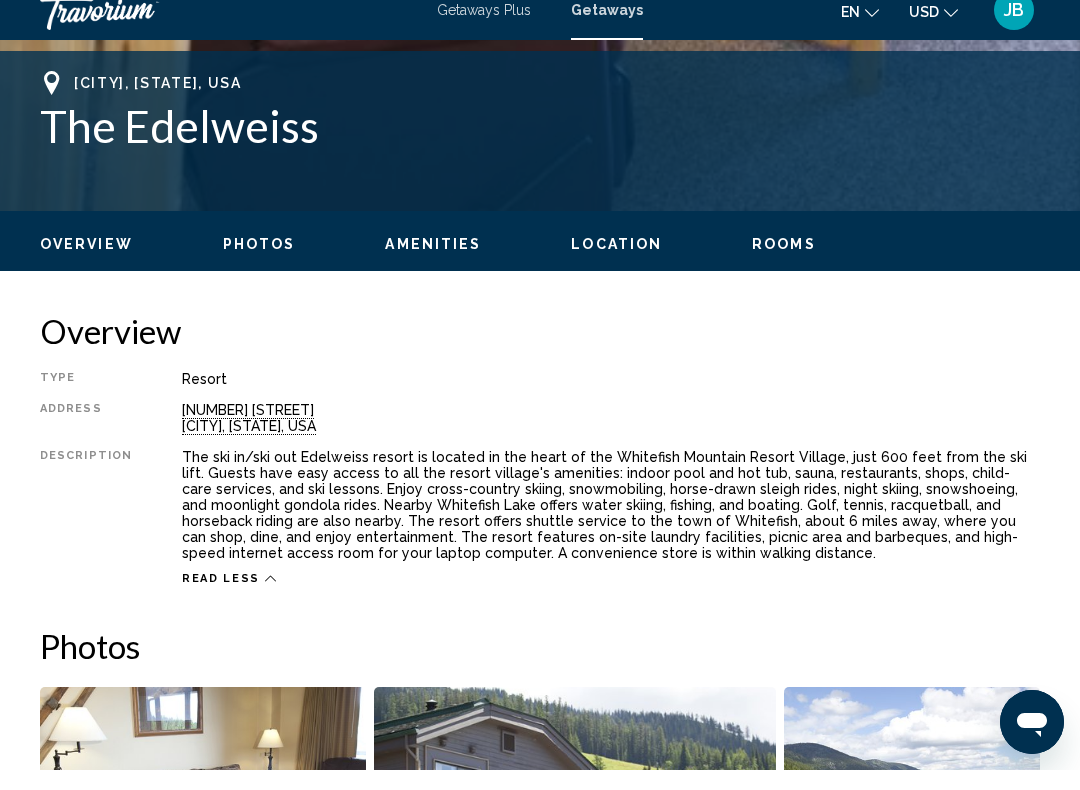 click on "Photos" at bounding box center (259, 264) 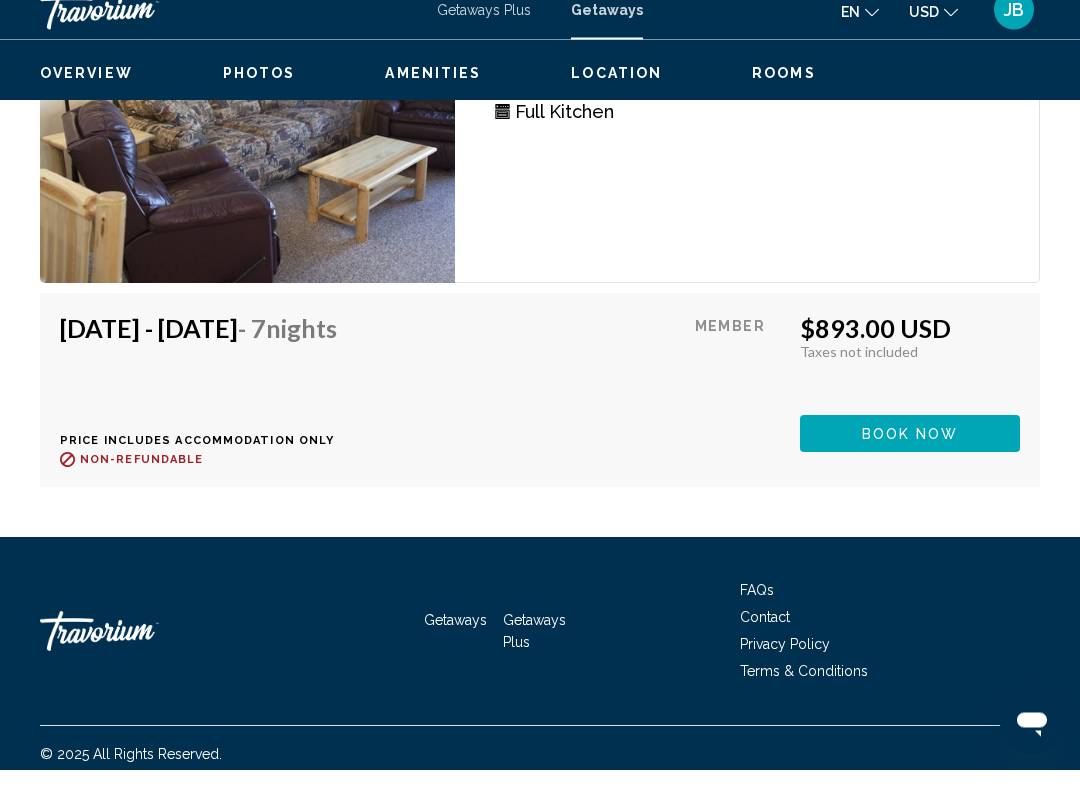 scroll, scrollTop: 4094, scrollLeft: 0, axis: vertical 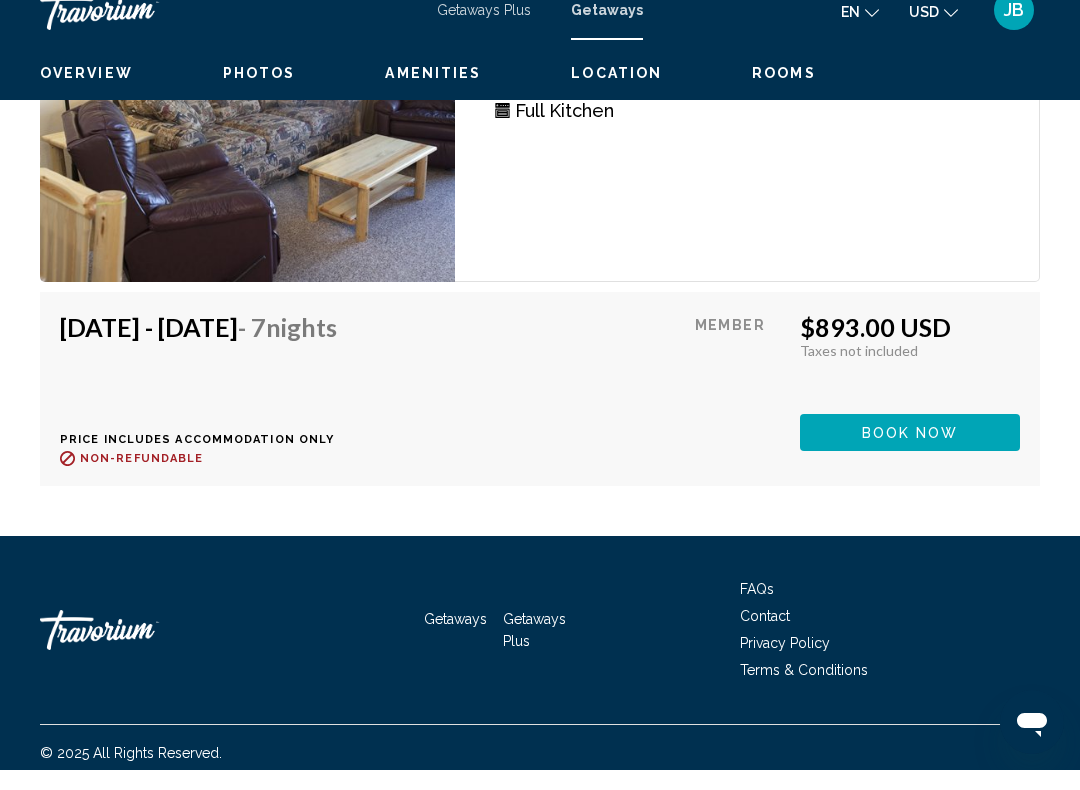 click on "Book now" at bounding box center (910, 452) 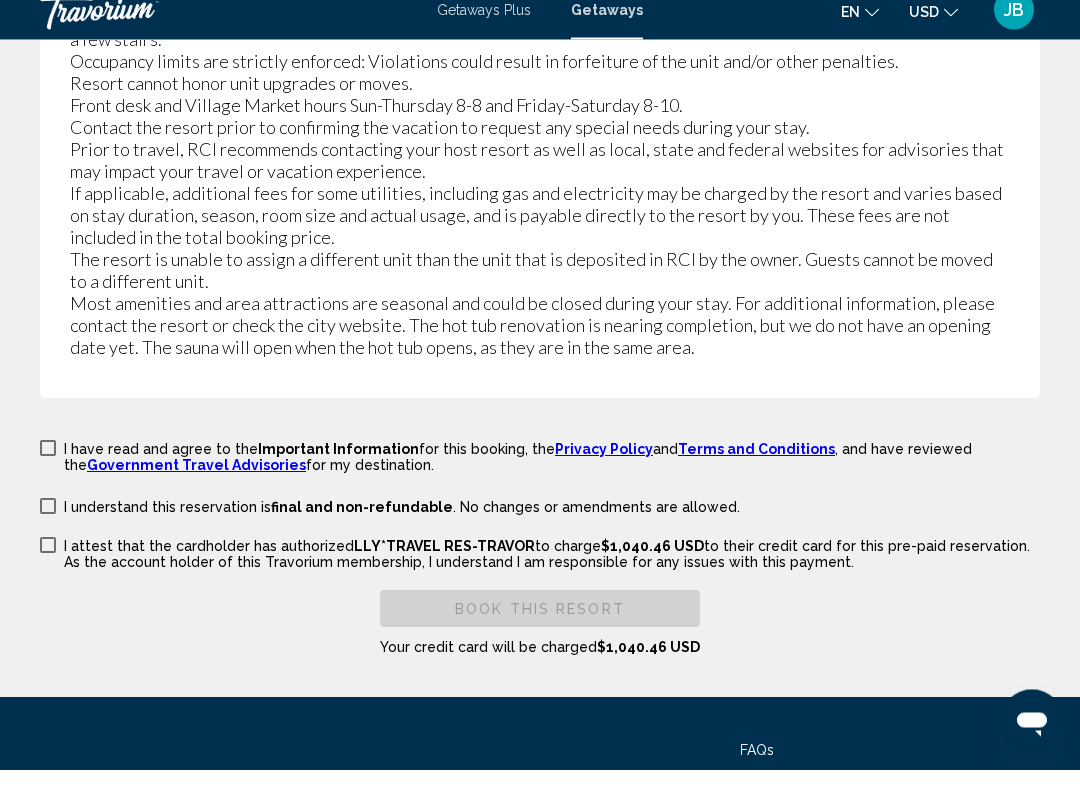 scroll, scrollTop: 4028, scrollLeft: 0, axis: vertical 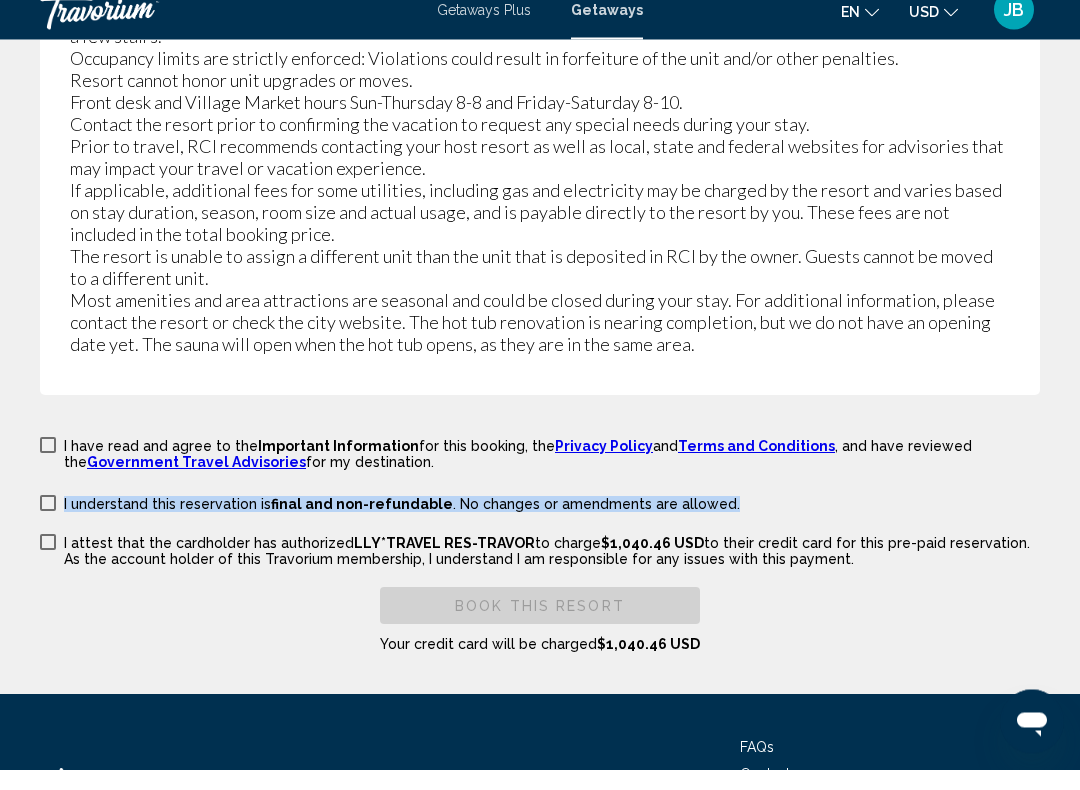 click on "Amenities and area attractions are seasonal. All the units either have stairs getting to the unit or inside the unit.  This building is a multi-level building with no elevators. Our resort is a chalet style building with stair only access throughout the building. This means each unit will require at least a few stairs. Occupancy limits are strictly enforced: Violations could result in forfeiture of the unit and/or other penalties. Resort cannot honor unit upgrades or moves. Front desk and Village Market hours Sun-Thursday 8-8 and Friday-Saturday 8-10. Contact the resort prior to confirming the vacation to request any special needs during your stay. Prior to travel, RCI recommends contacting your host resort as well as local, state and federal websites for advisories that may impact your travel or vacation experience. The resort is unable to assign a different unit than the unit that is deposited in RCI by the owner. Guests cannot be moved to a different unit." at bounding box center (540, 178) 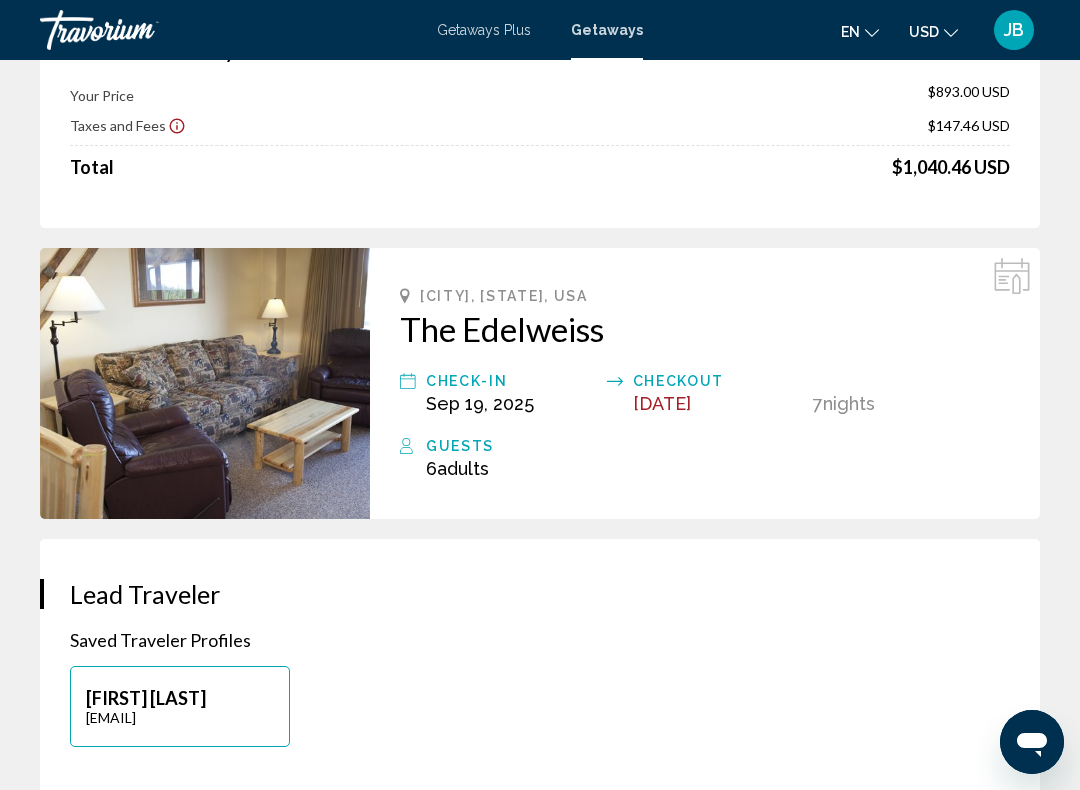 scroll, scrollTop: 0, scrollLeft: 0, axis: both 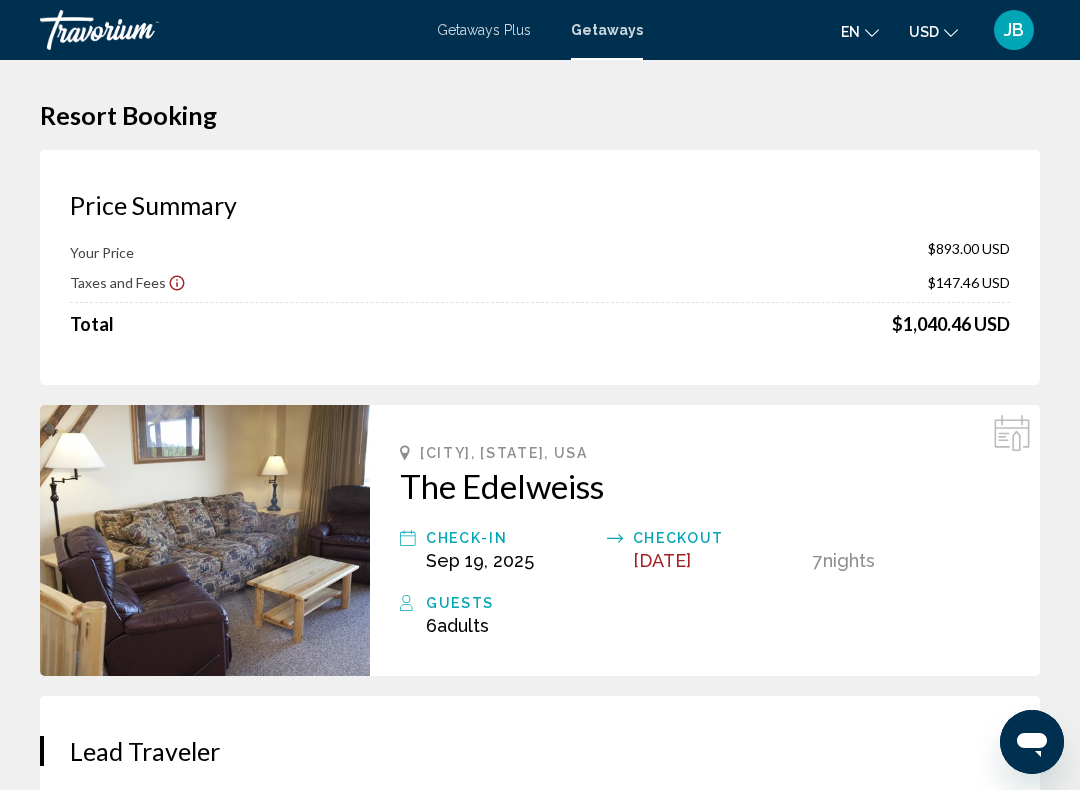 click on "Getaways Plus" at bounding box center (484, 30) 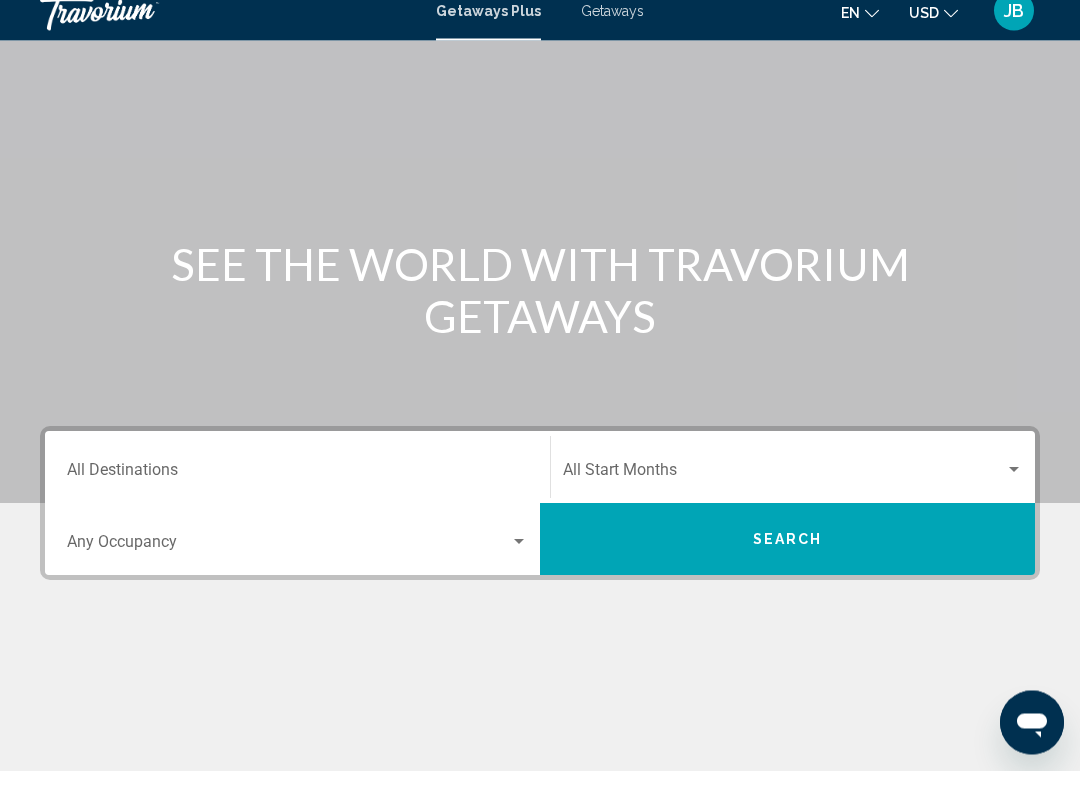click on "Destination All Destinations" at bounding box center (297, 487) 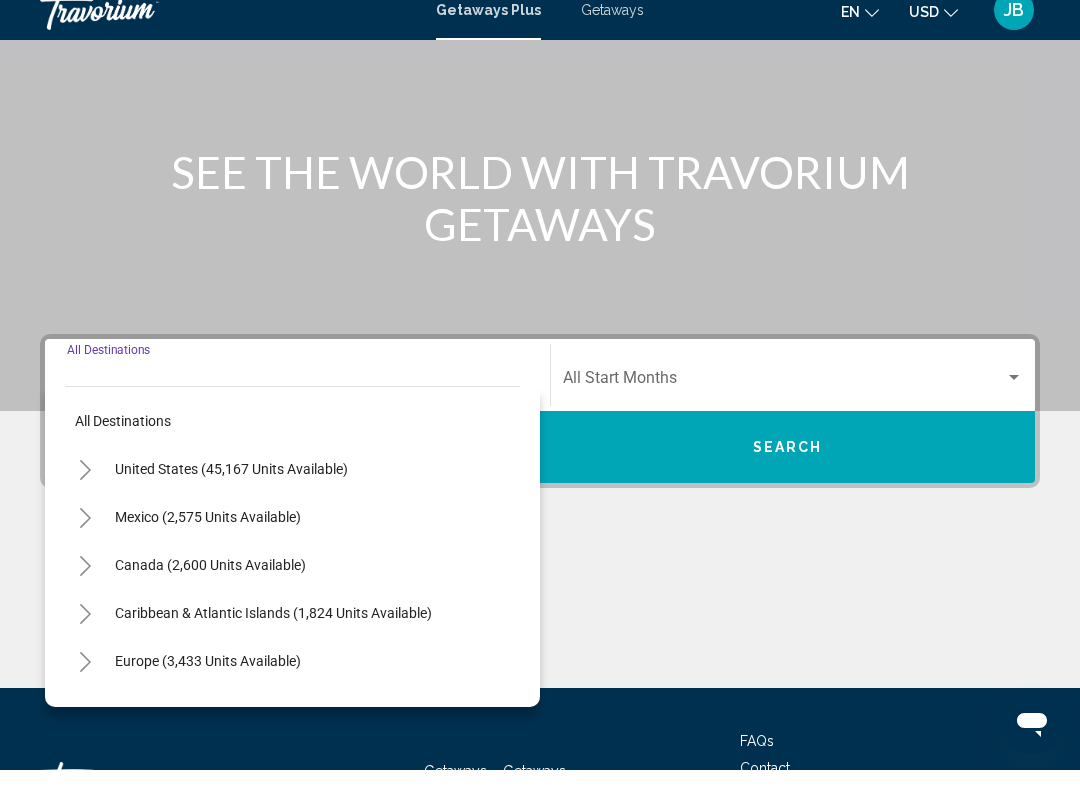 scroll, scrollTop: 332, scrollLeft: 0, axis: vertical 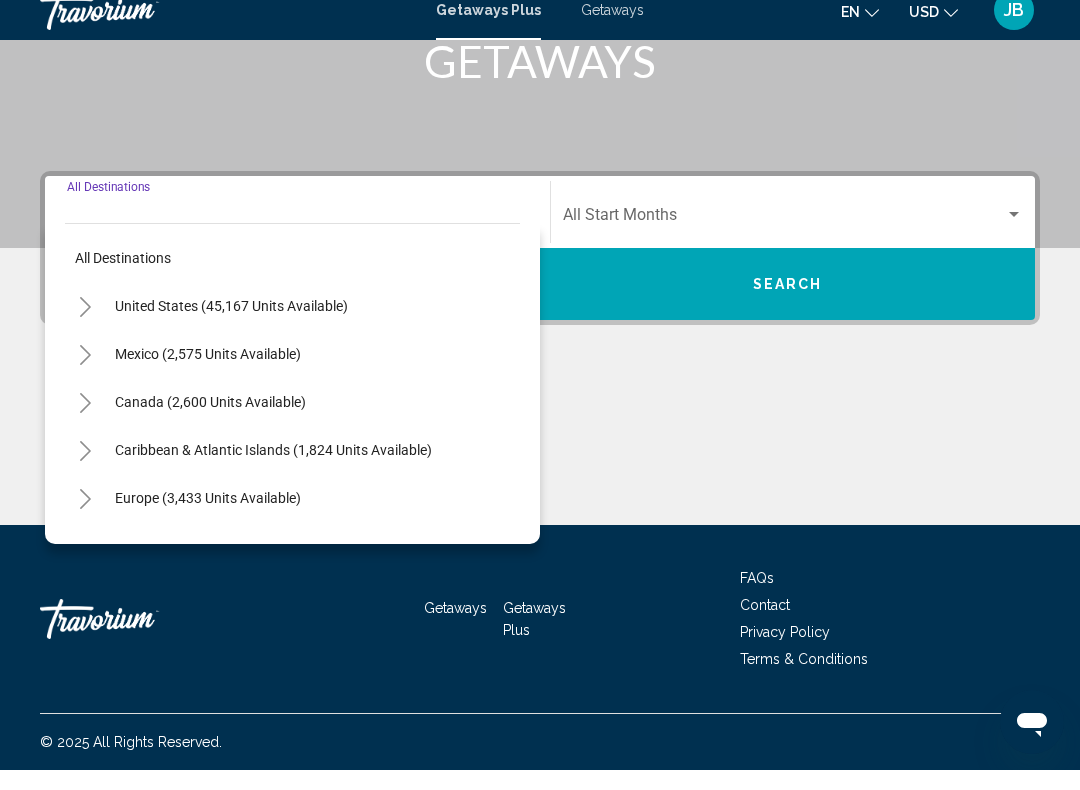 click 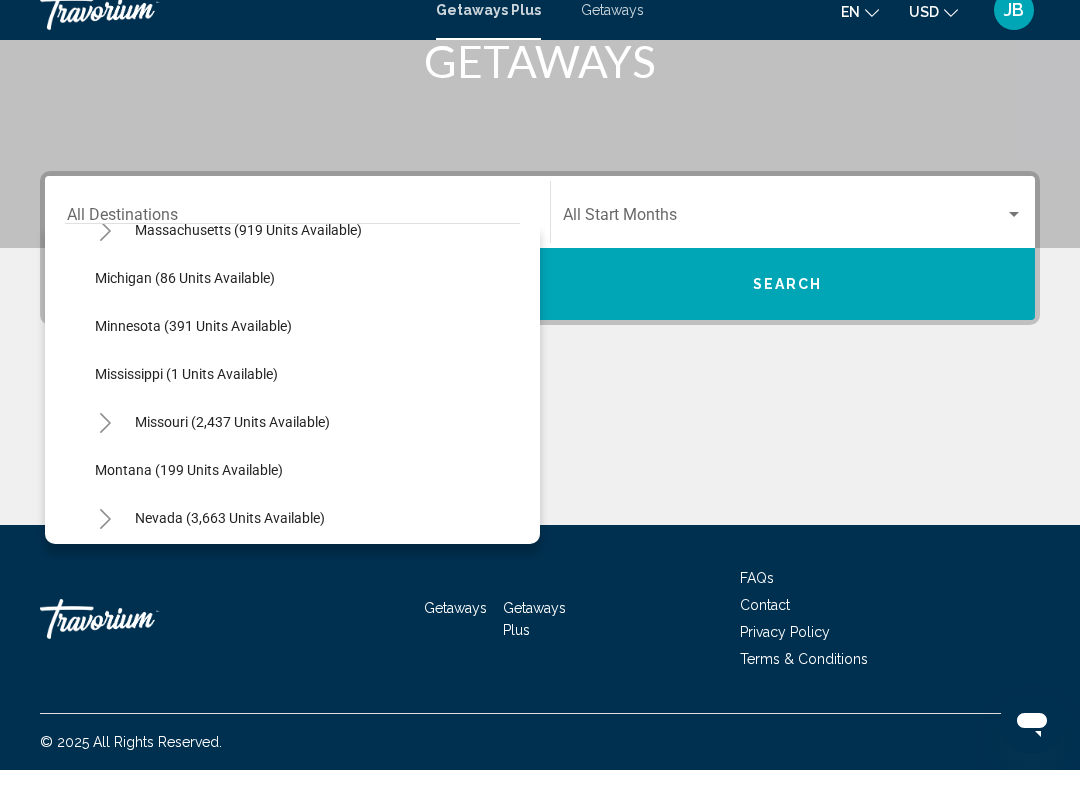 scroll, scrollTop: 968, scrollLeft: 0, axis: vertical 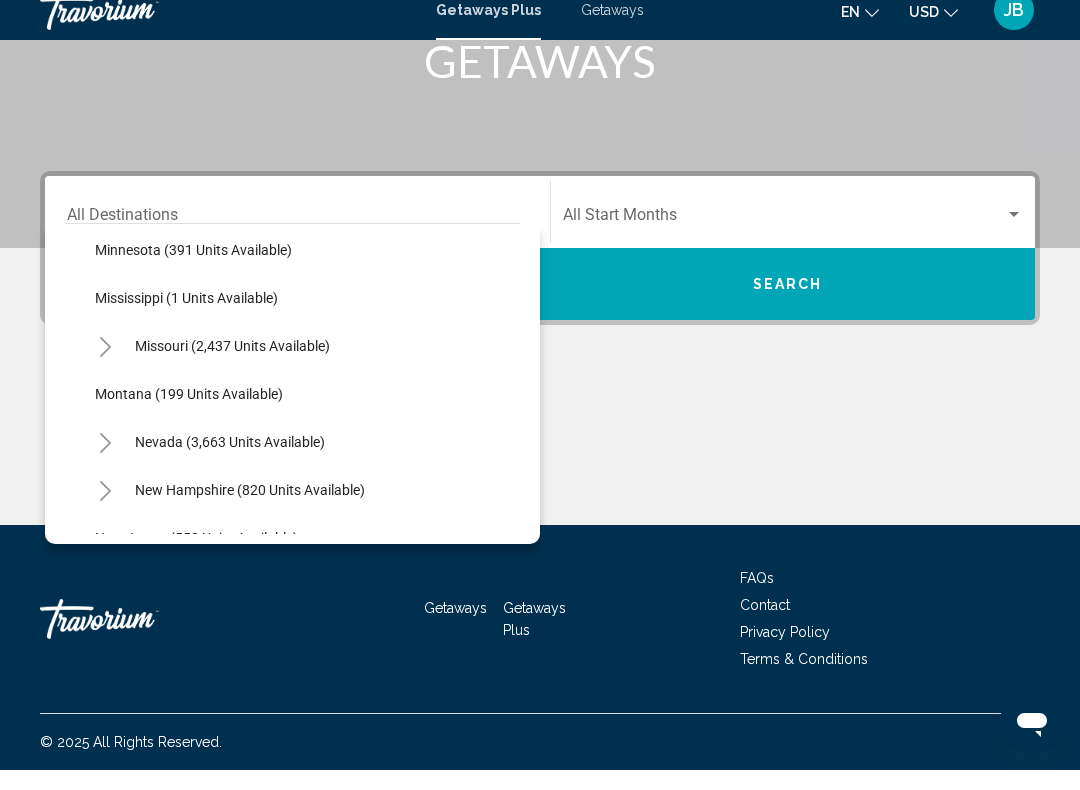 click on "Montana (199 units available)" 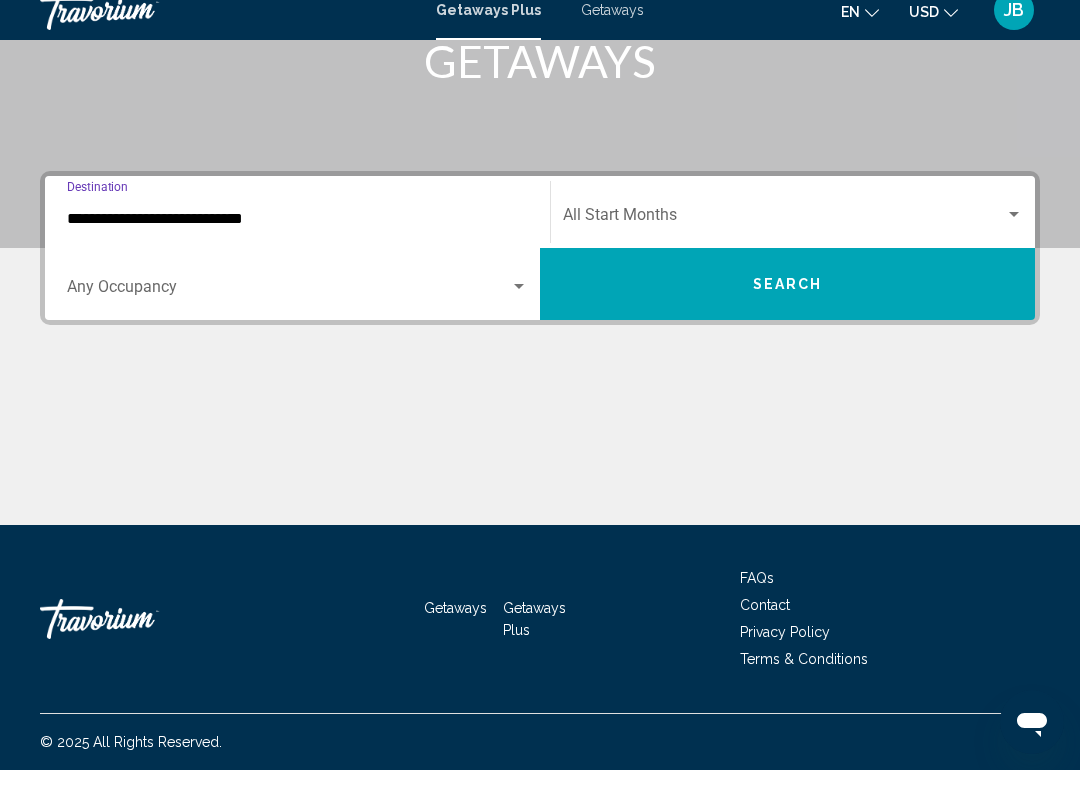 click at bounding box center (784, 239) 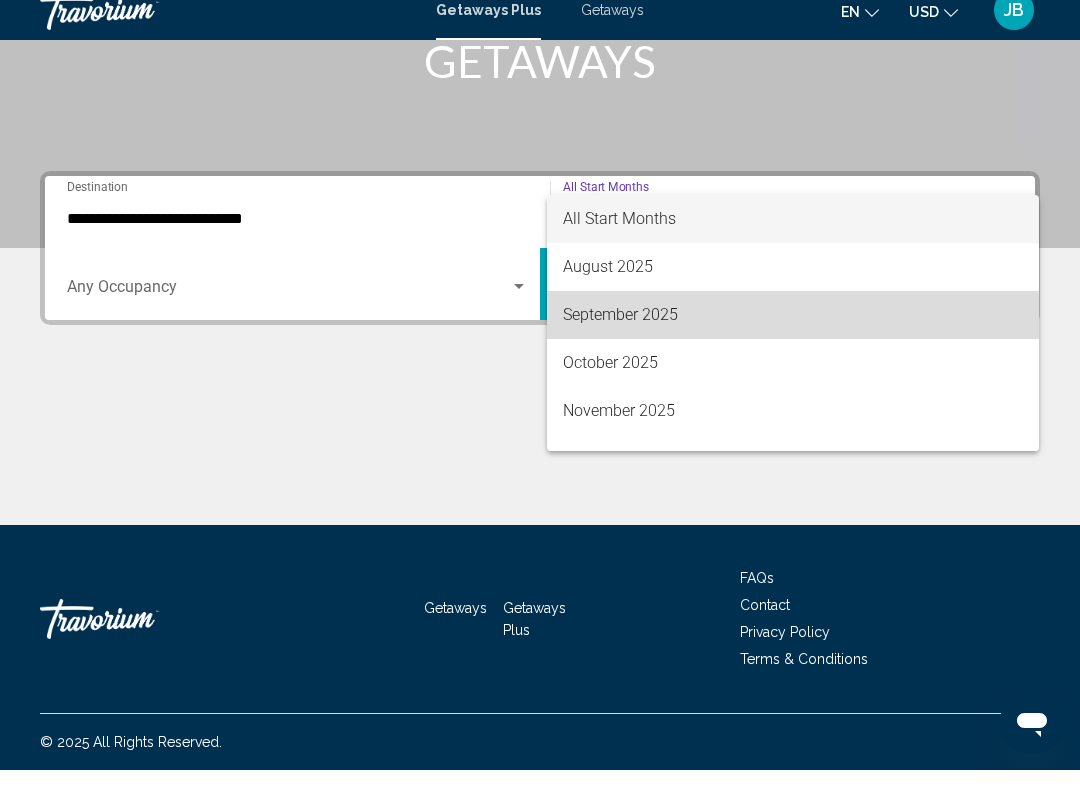 click on "September 2025" at bounding box center [793, 335] 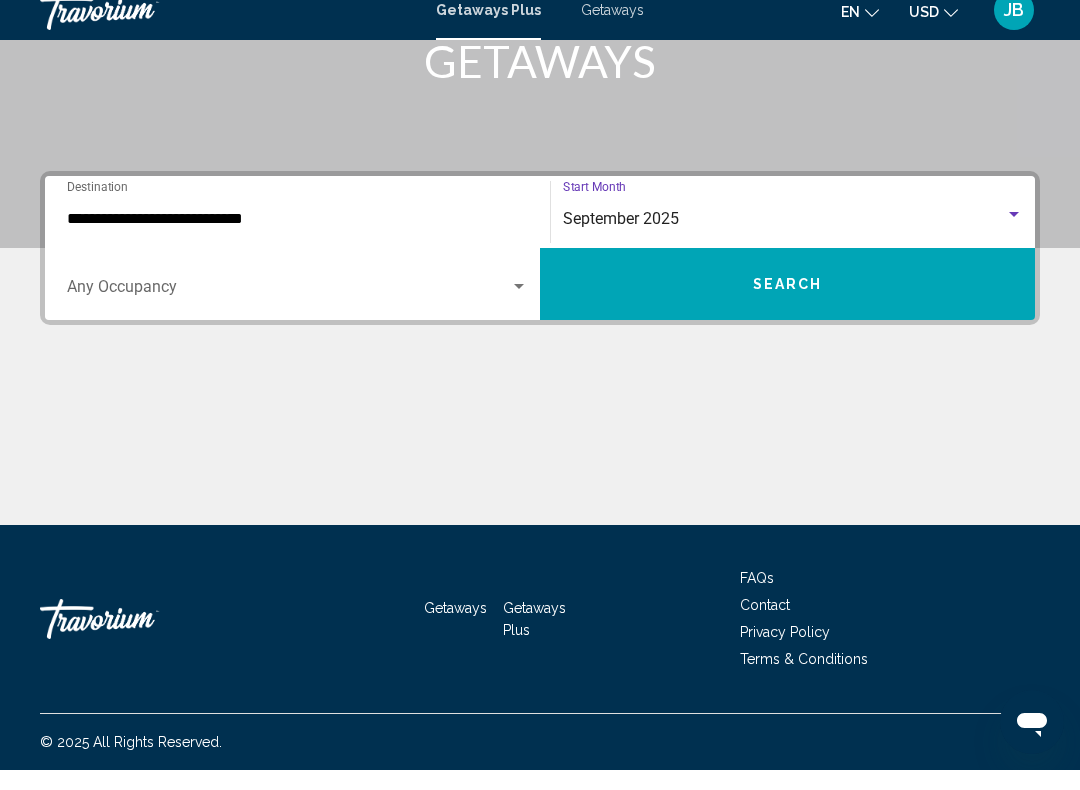 click at bounding box center [288, 311] 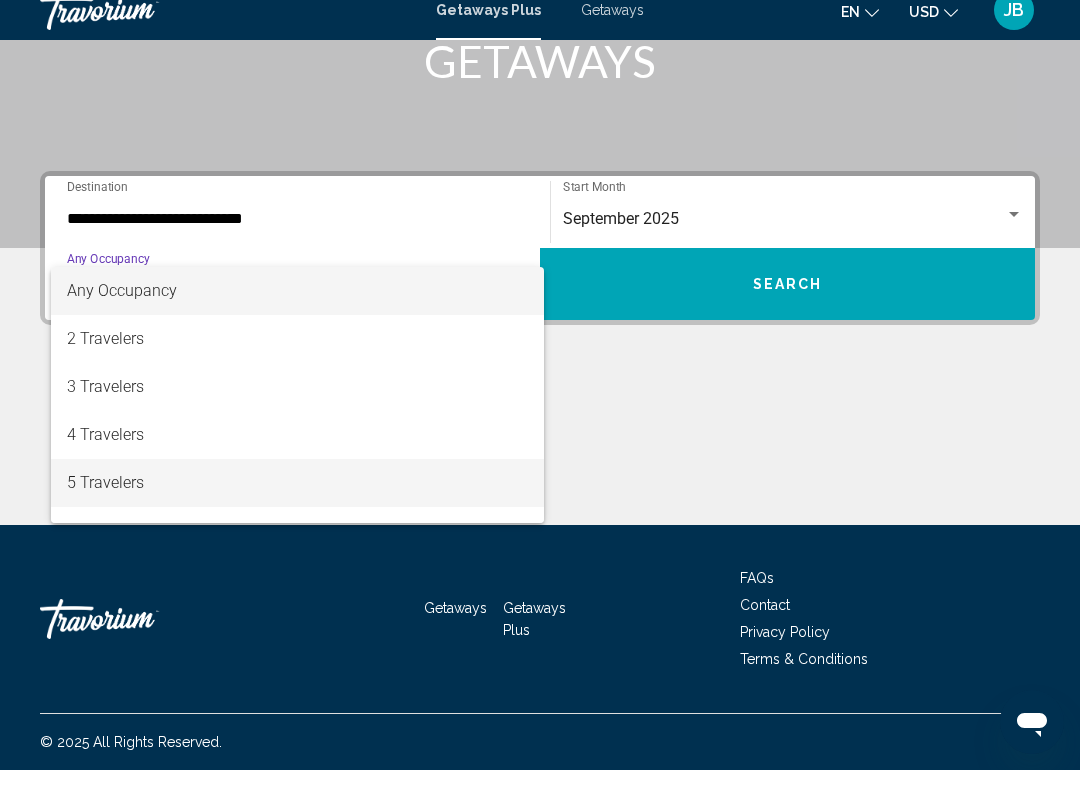 click on "5 Travelers" at bounding box center [297, 503] 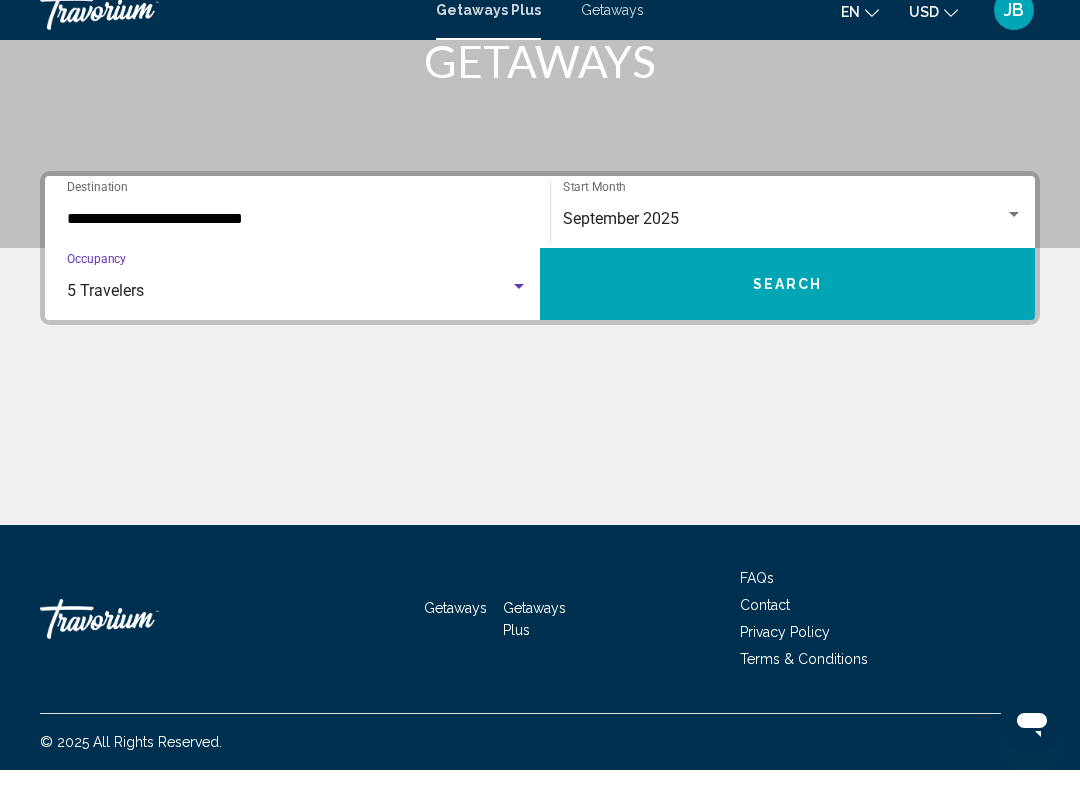 click on "Search" at bounding box center (787, 304) 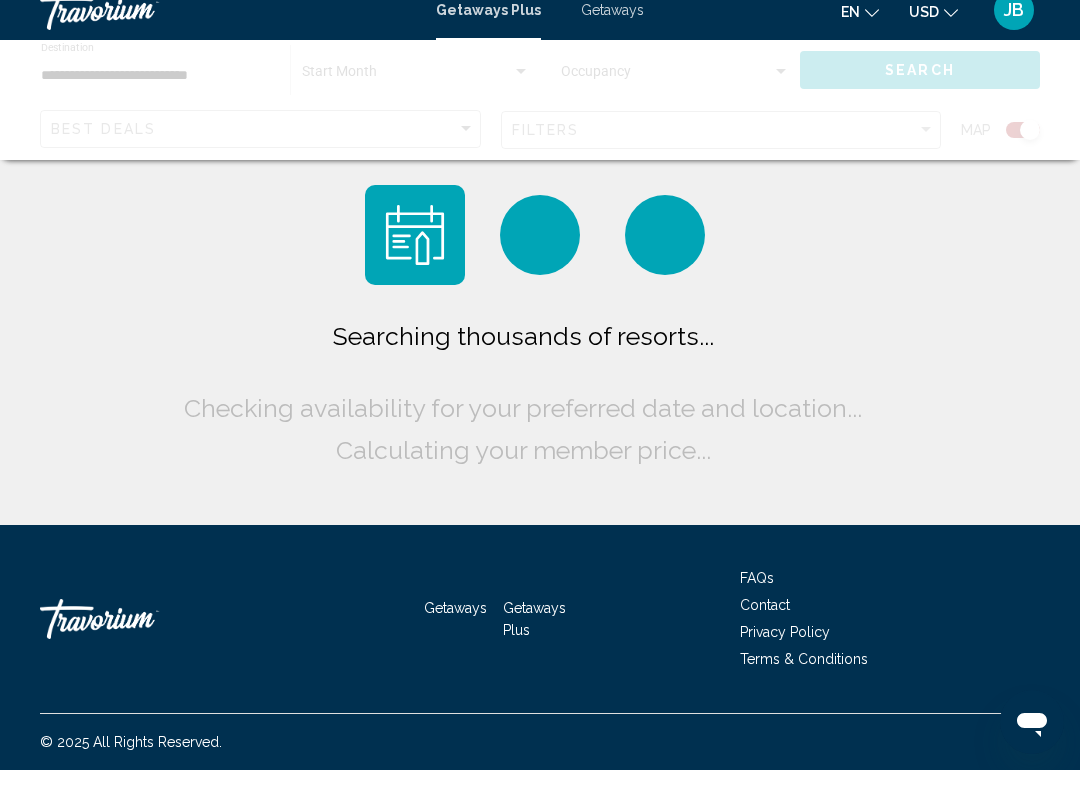 scroll, scrollTop: 0, scrollLeft: 0, axis: both 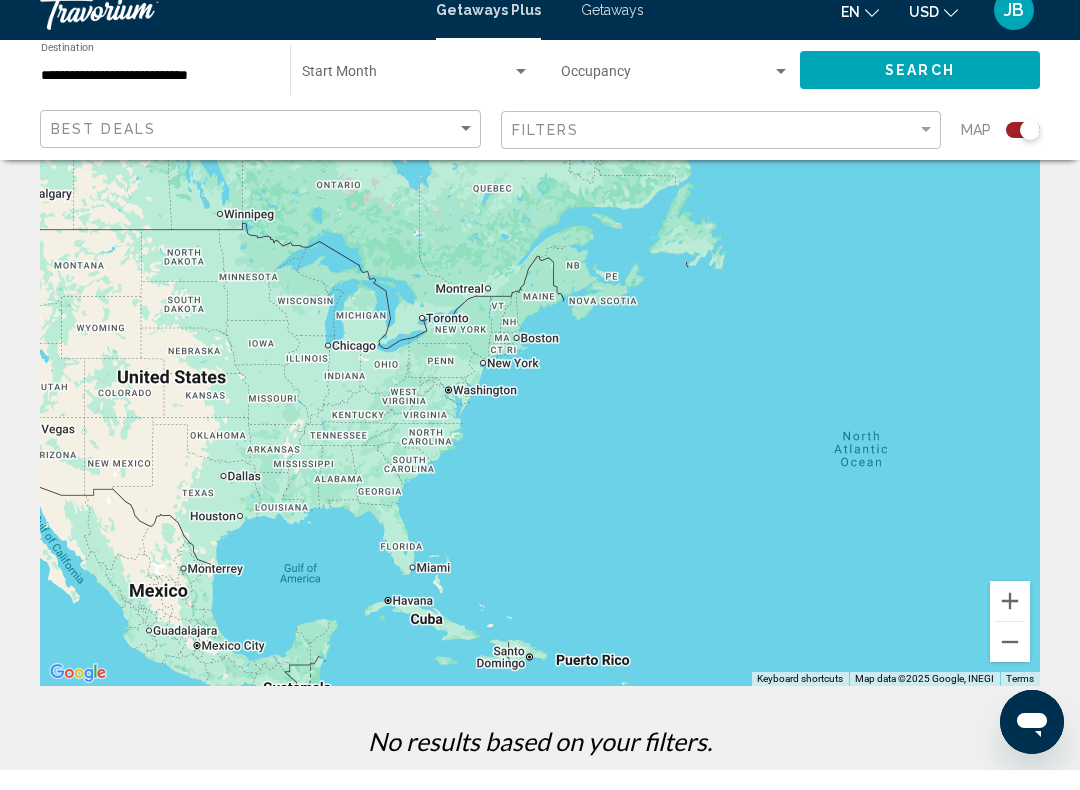 click at bounding box center [540, 406] 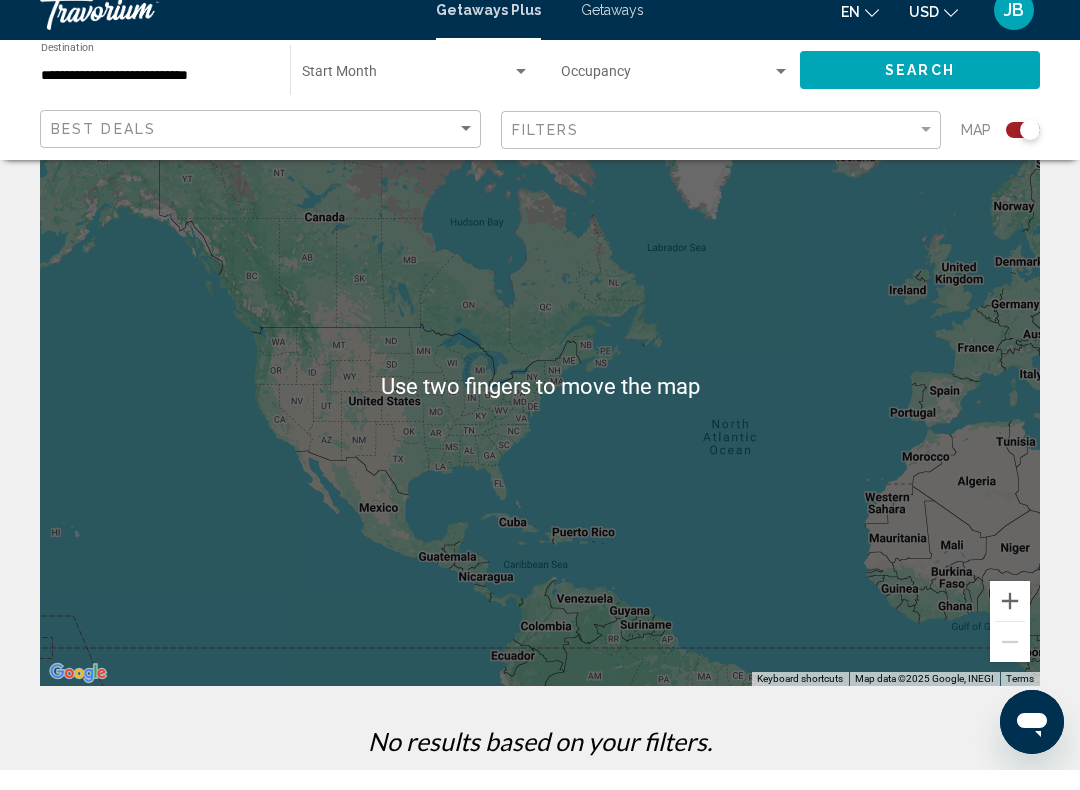 scroll, scrollTop: 0, scrollLeft: 0, axis: both 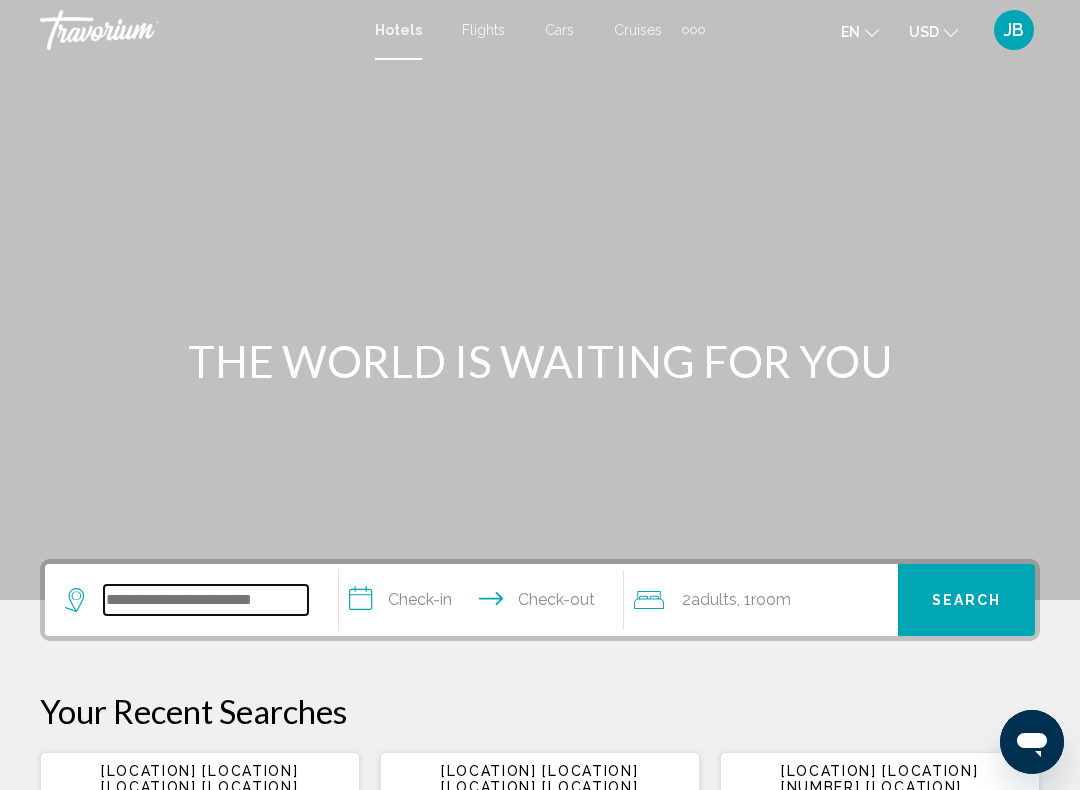 click at bounding box center (206, 600) 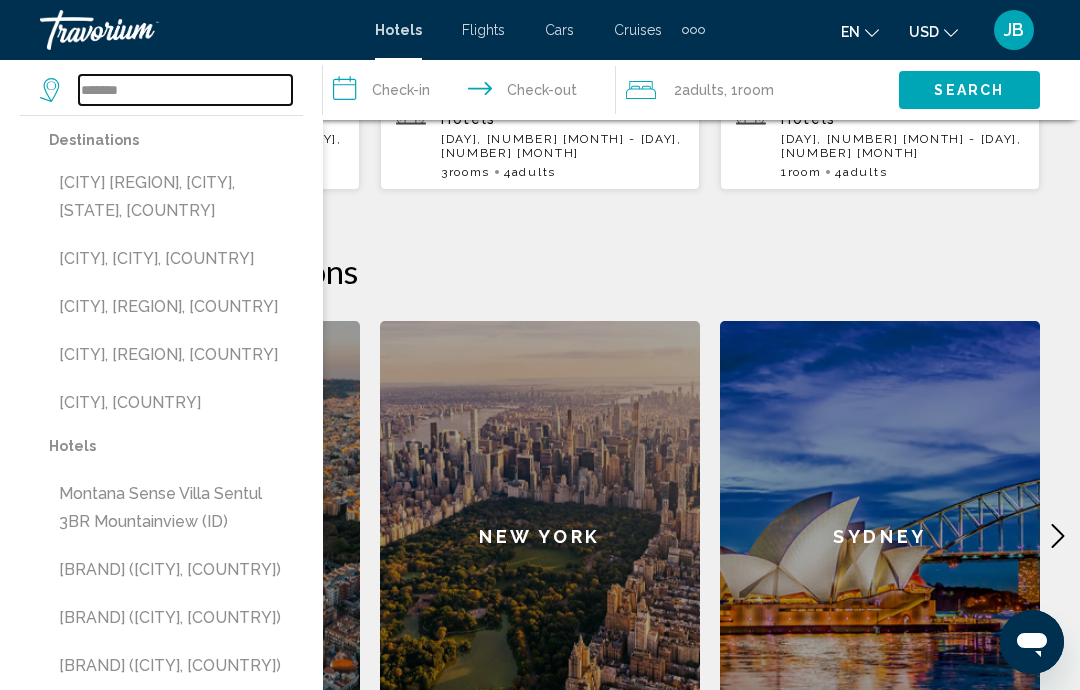 scroll, scrollTop: 715, scrollLeft: 0, axis: vertical 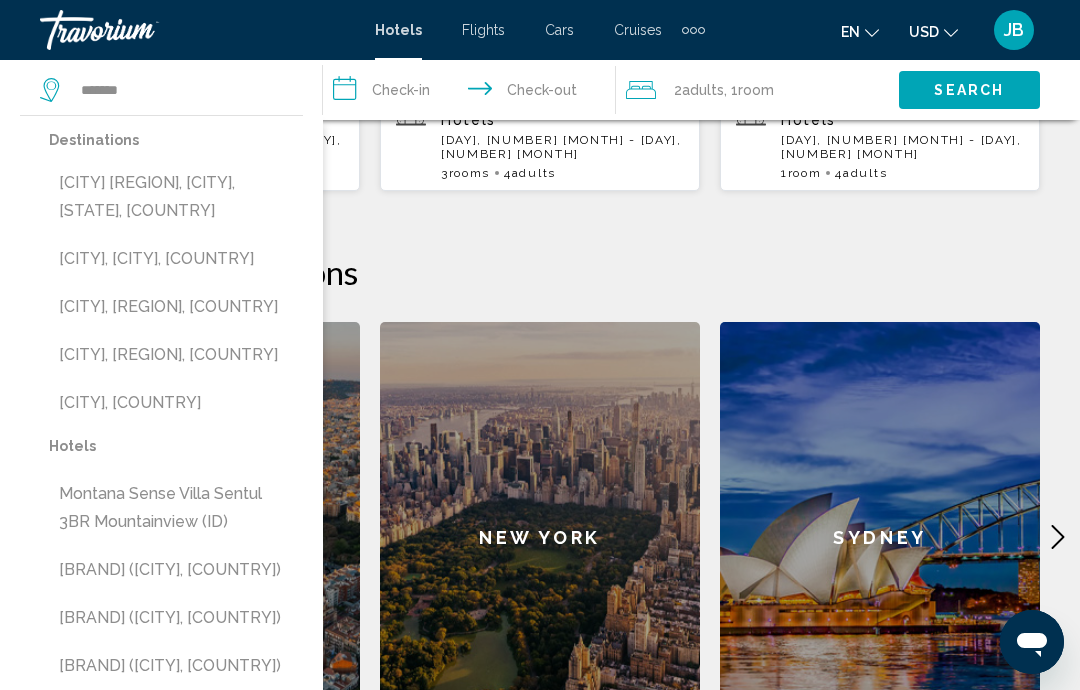 type on "*******" 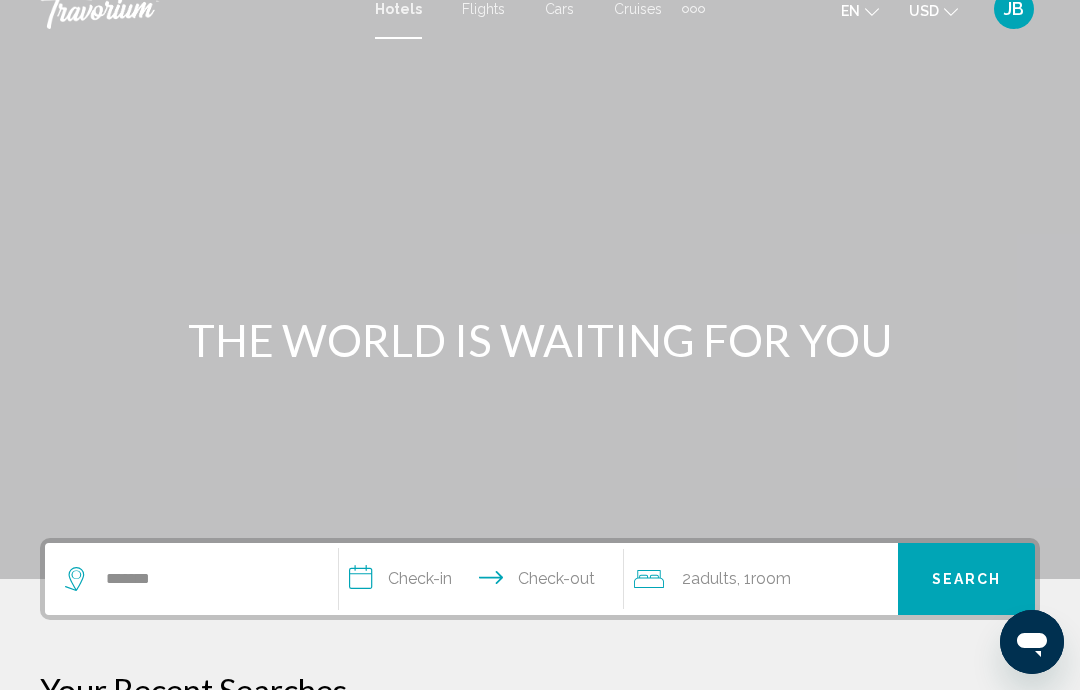 scroll, scrollTop: 0, scrollLeft: 0, axis: both 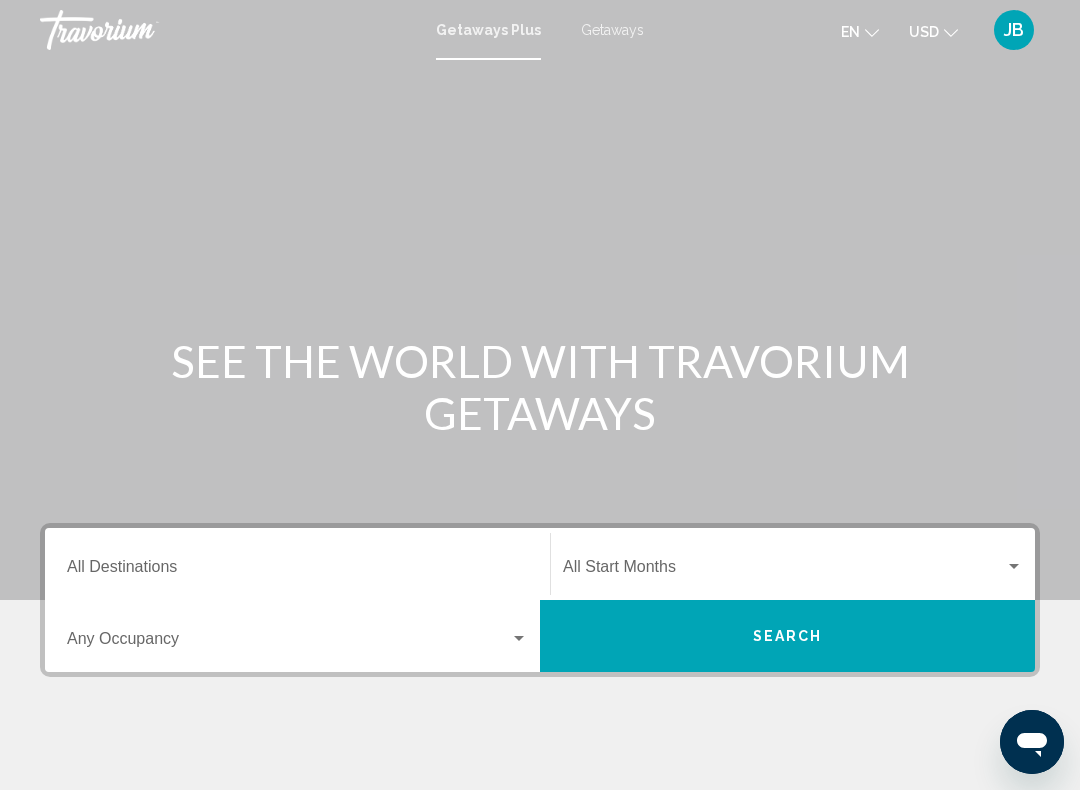 click on "Getaways" at bounding box center [612, 30] 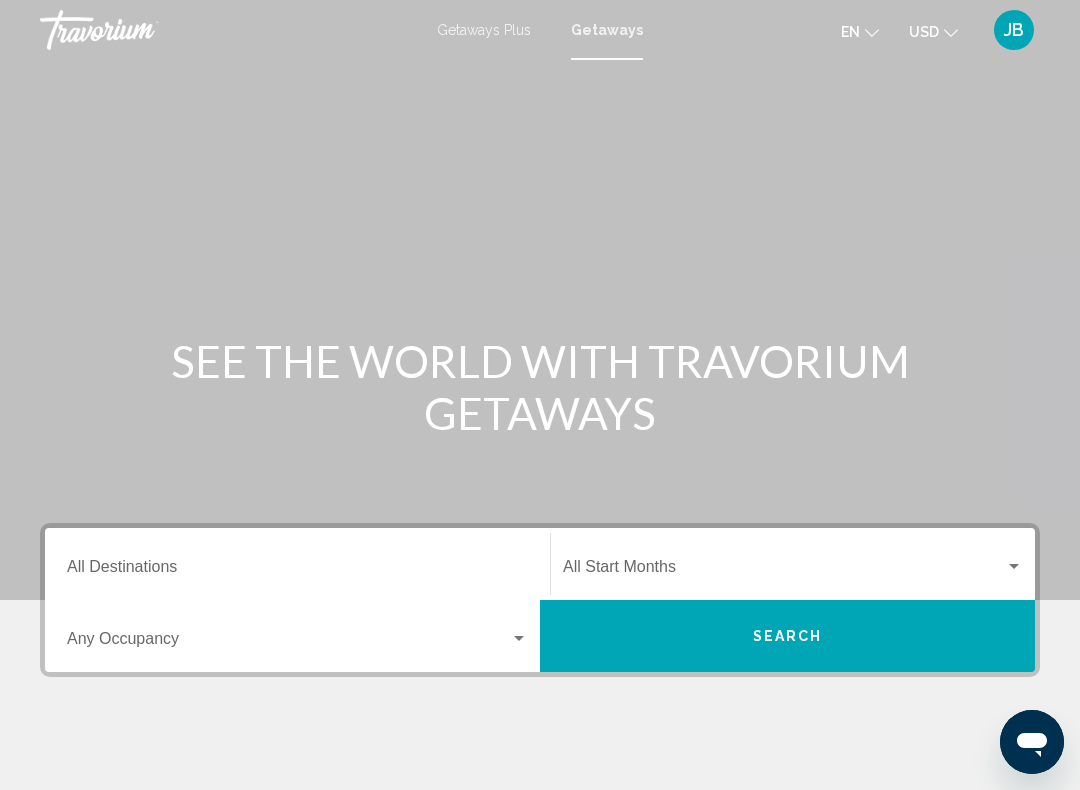 click on "Destination All Destinations" at bounding box center [297, 571] 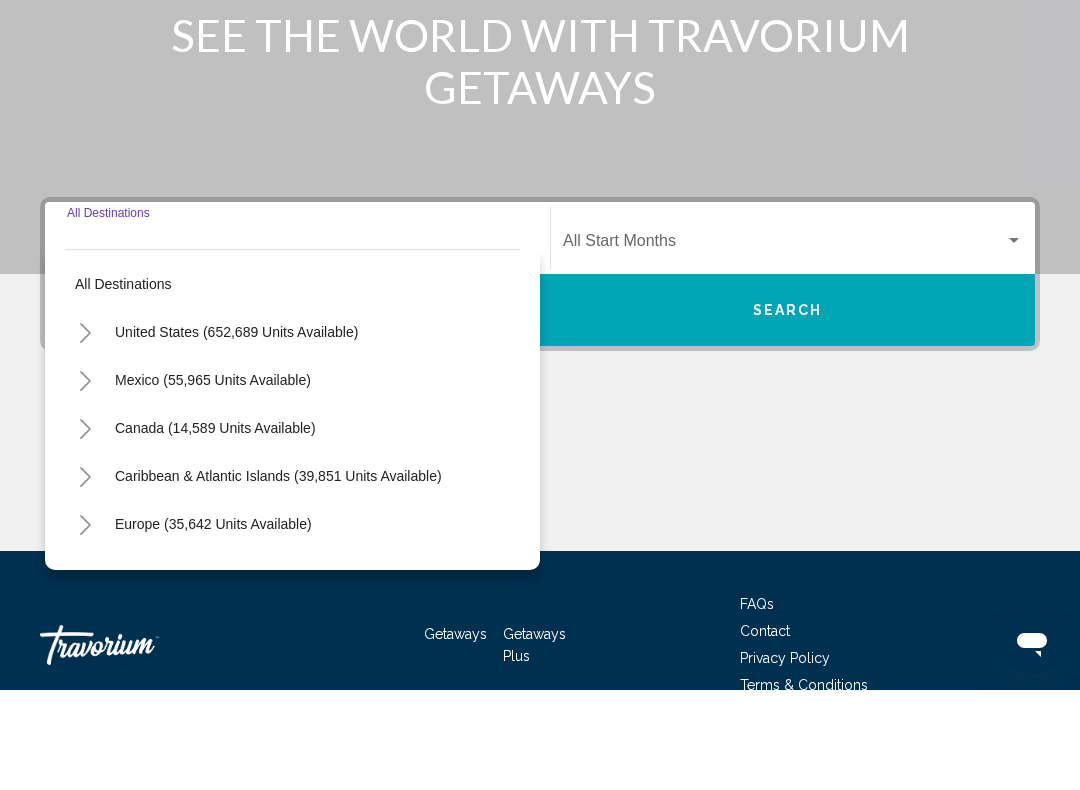 scroll, scrollTop: 332, scrollLeft: 0, axis: vertical 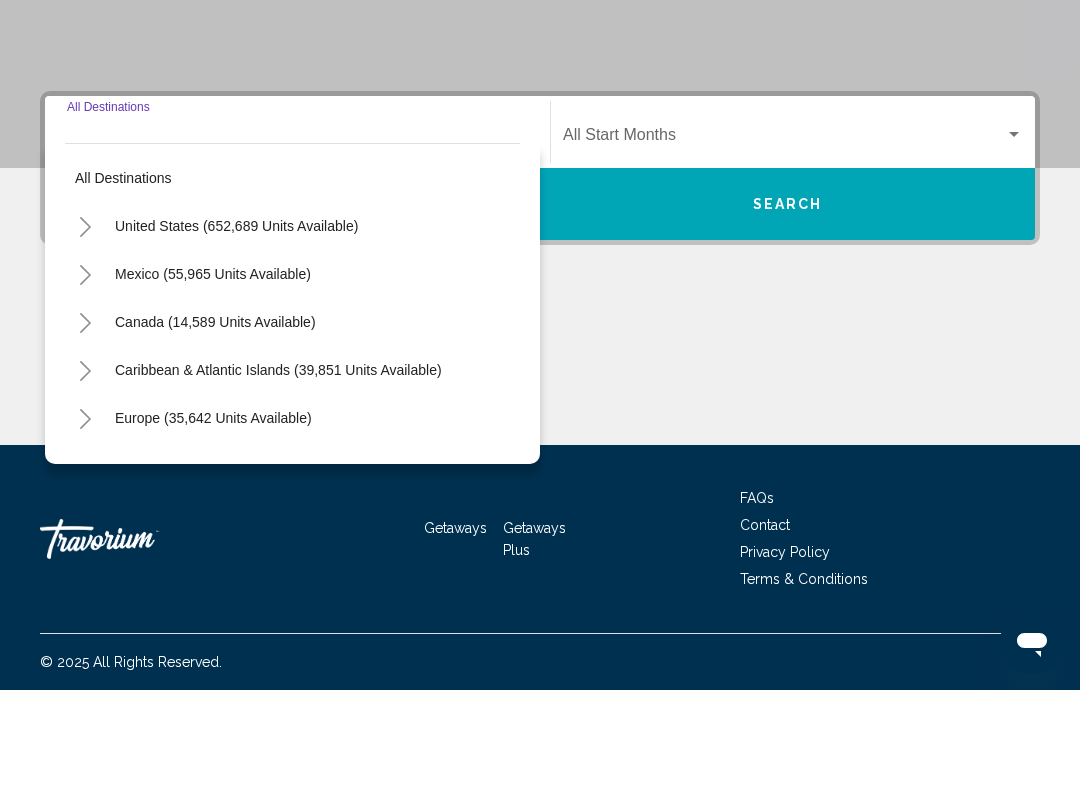 click 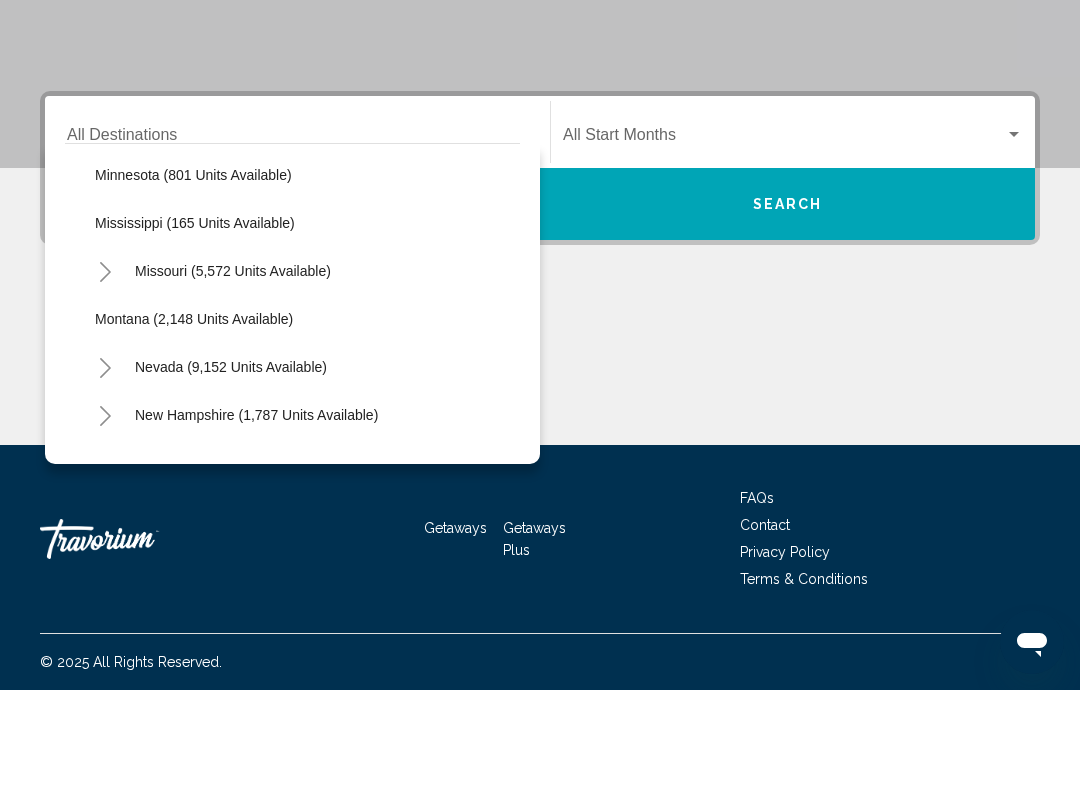 scroll, scrollTop: 1016, scrollLeft: 0, axis: vertical 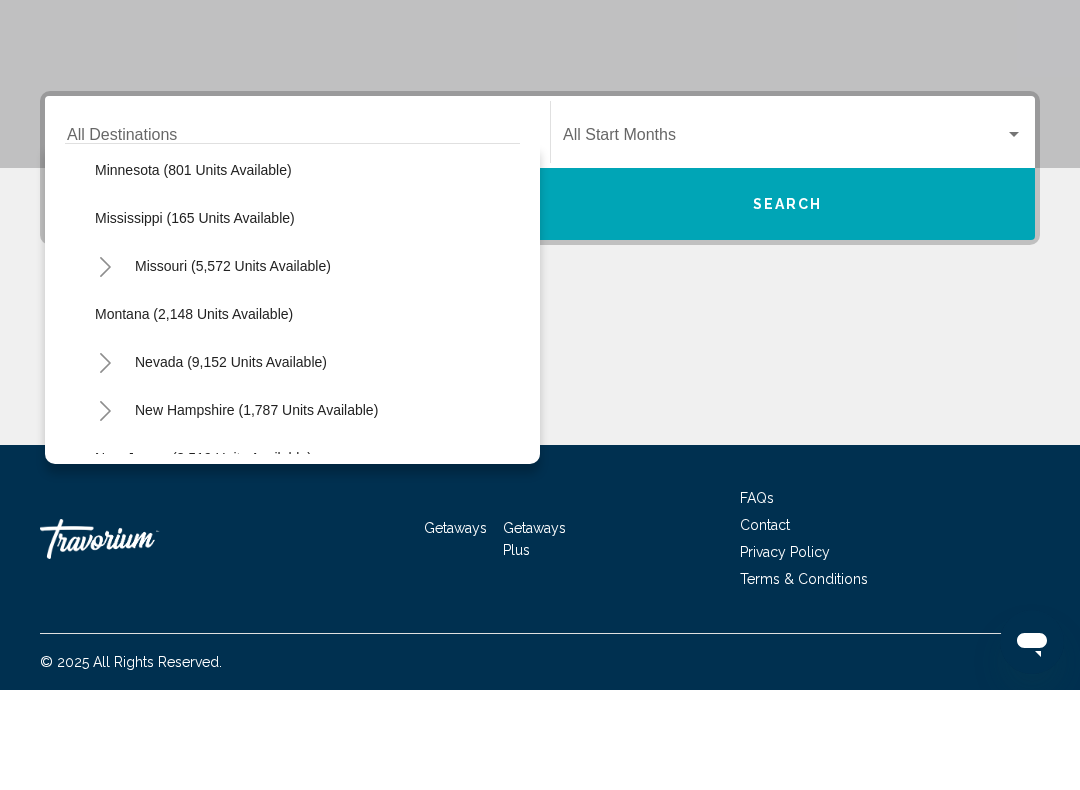 click on "Montana (2,148 units available)" 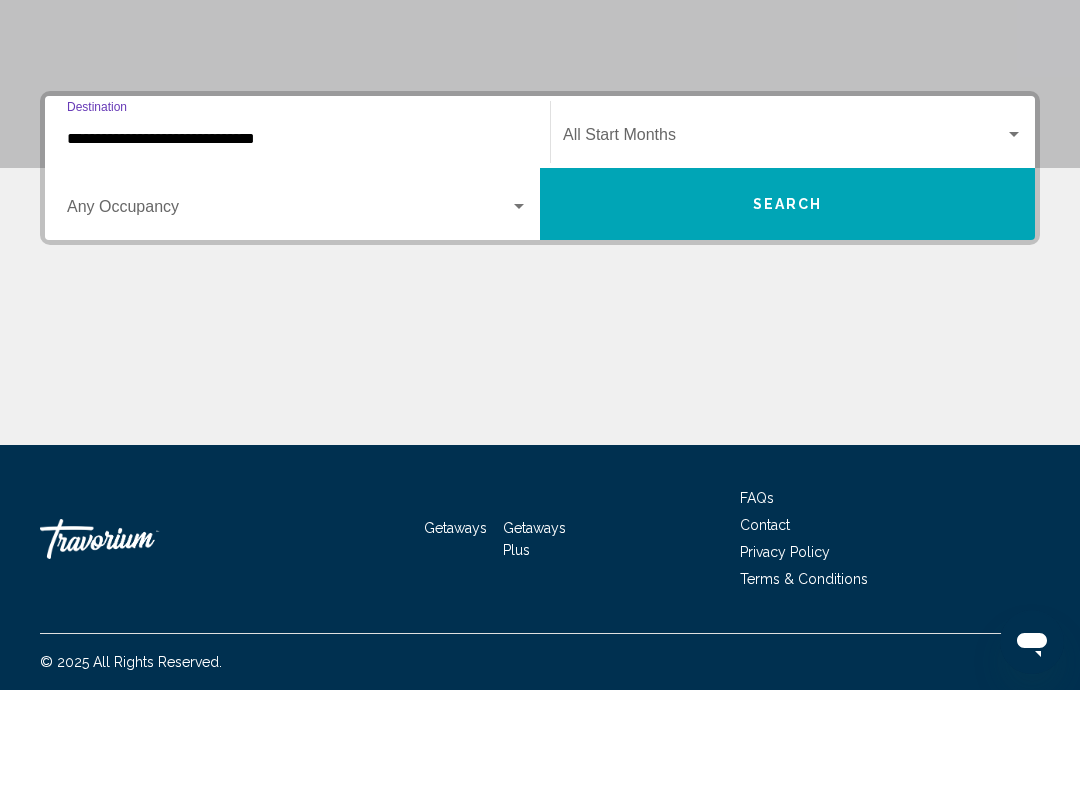 click at bounding box center [784, 239] 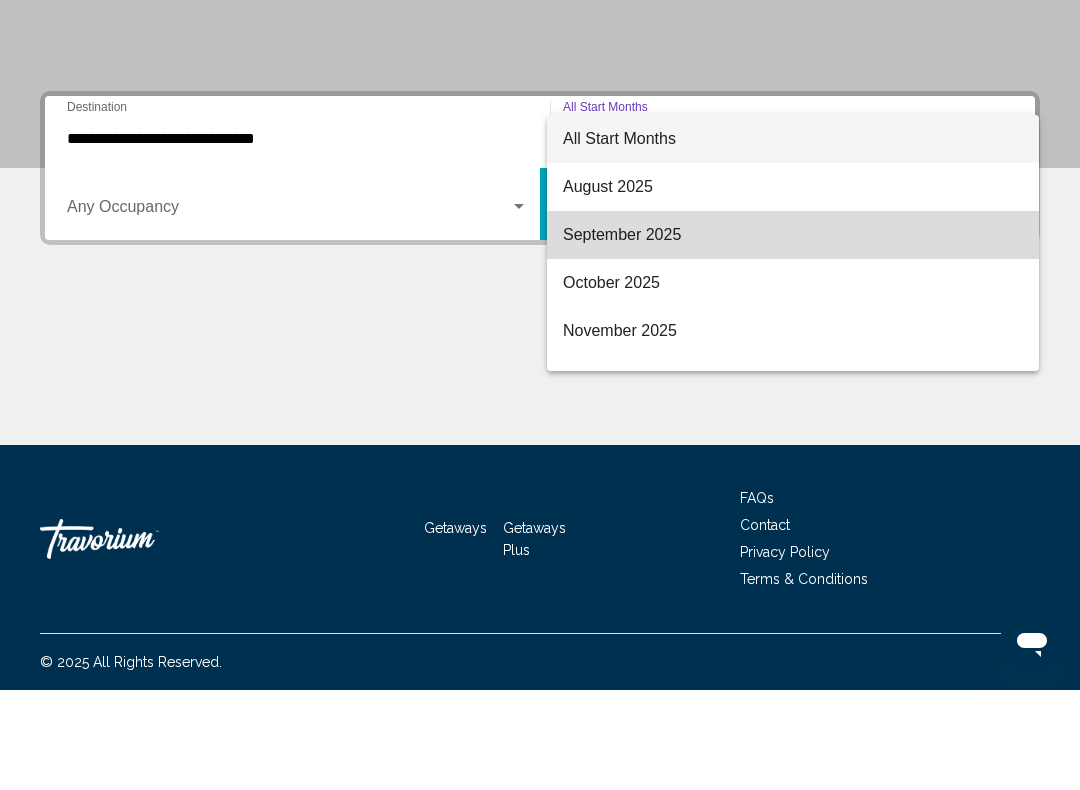 click on "September 2025" at bounding box center [793, 335] 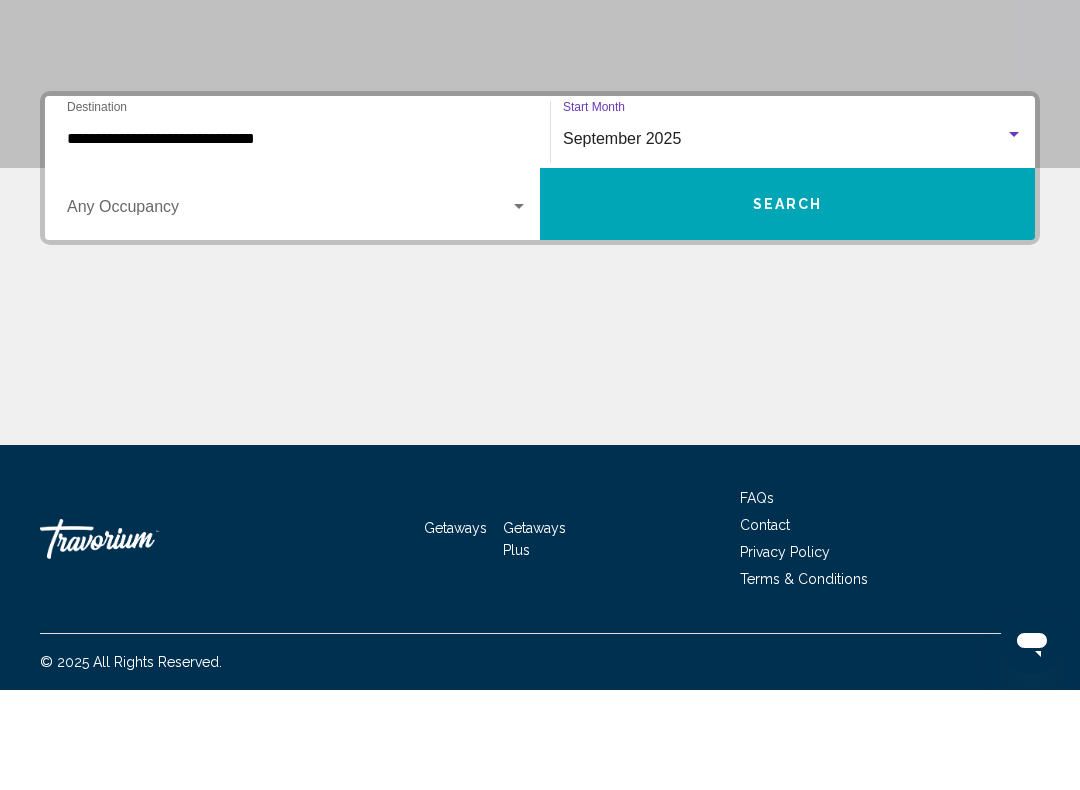 click at bounding box center [288, 311] 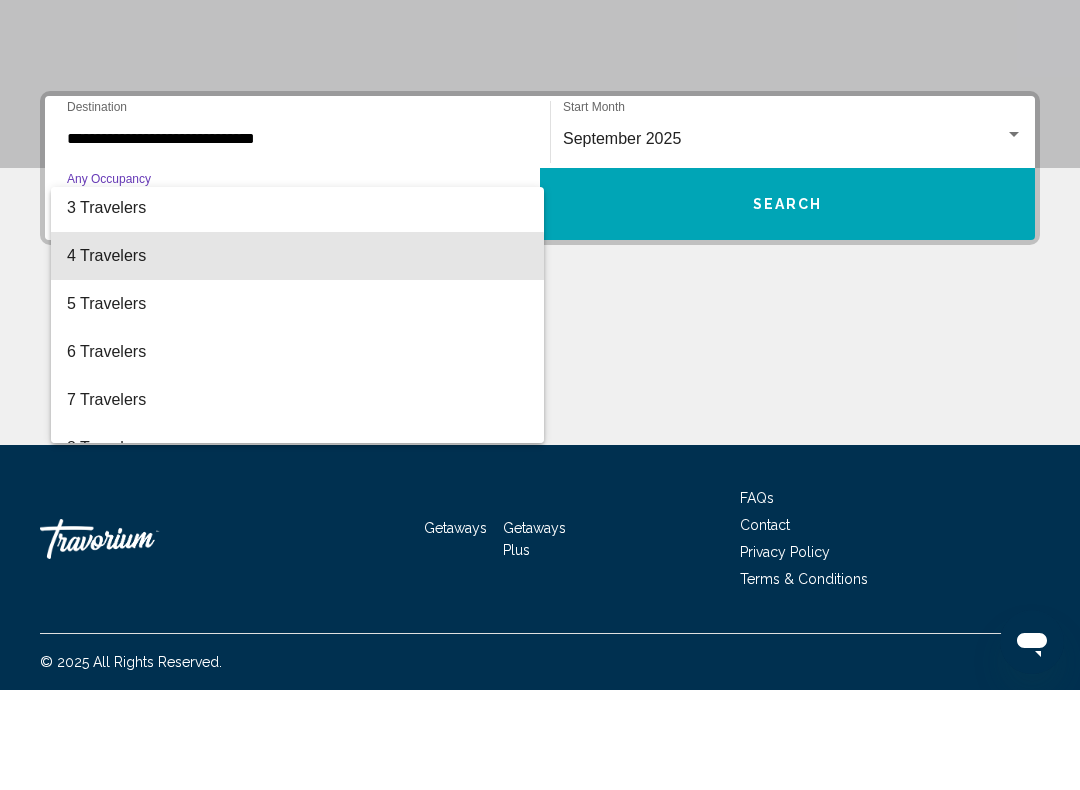 scroll, scrollTop: 105, scrollLeft: 0, axis: vertical 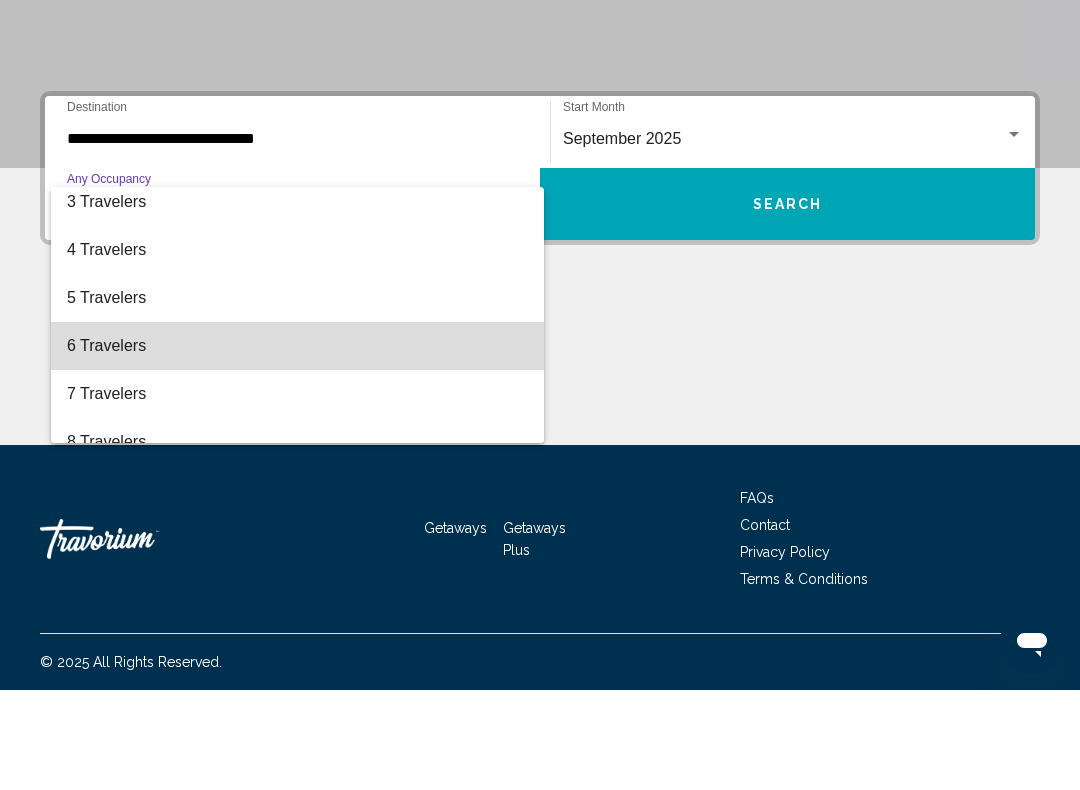 click on "6 Travelers" at bounding box center (297, 446) 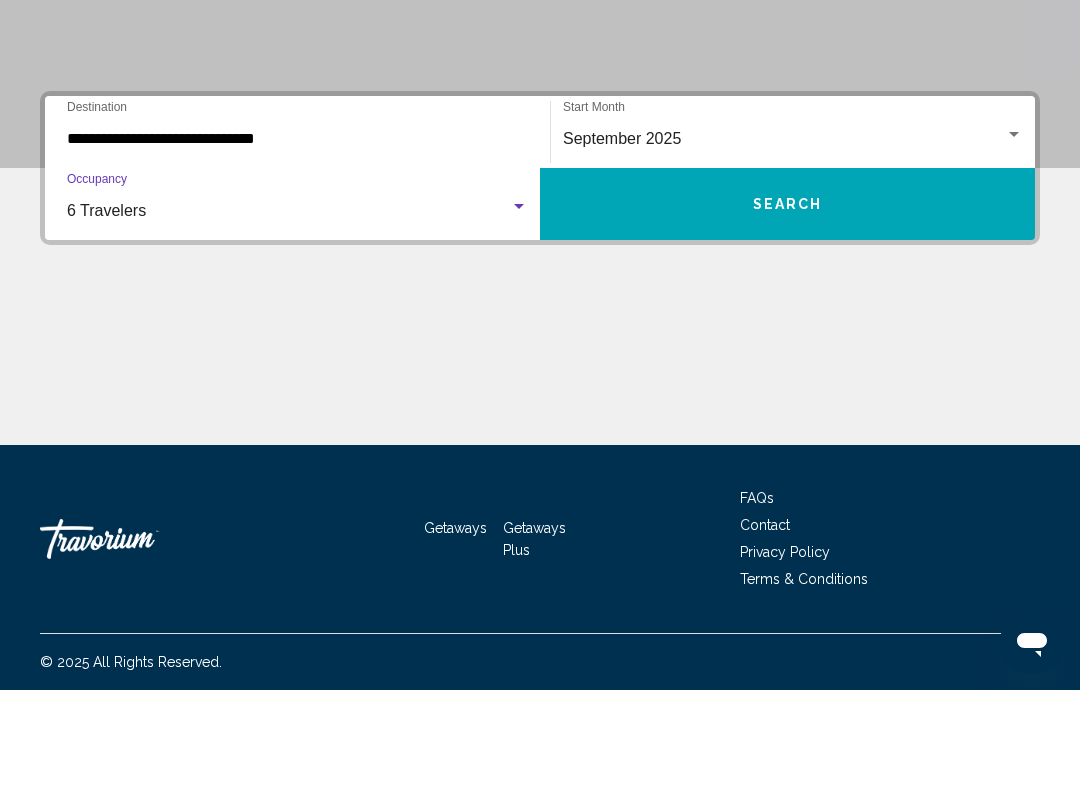 click at bounding box center [519, 307] 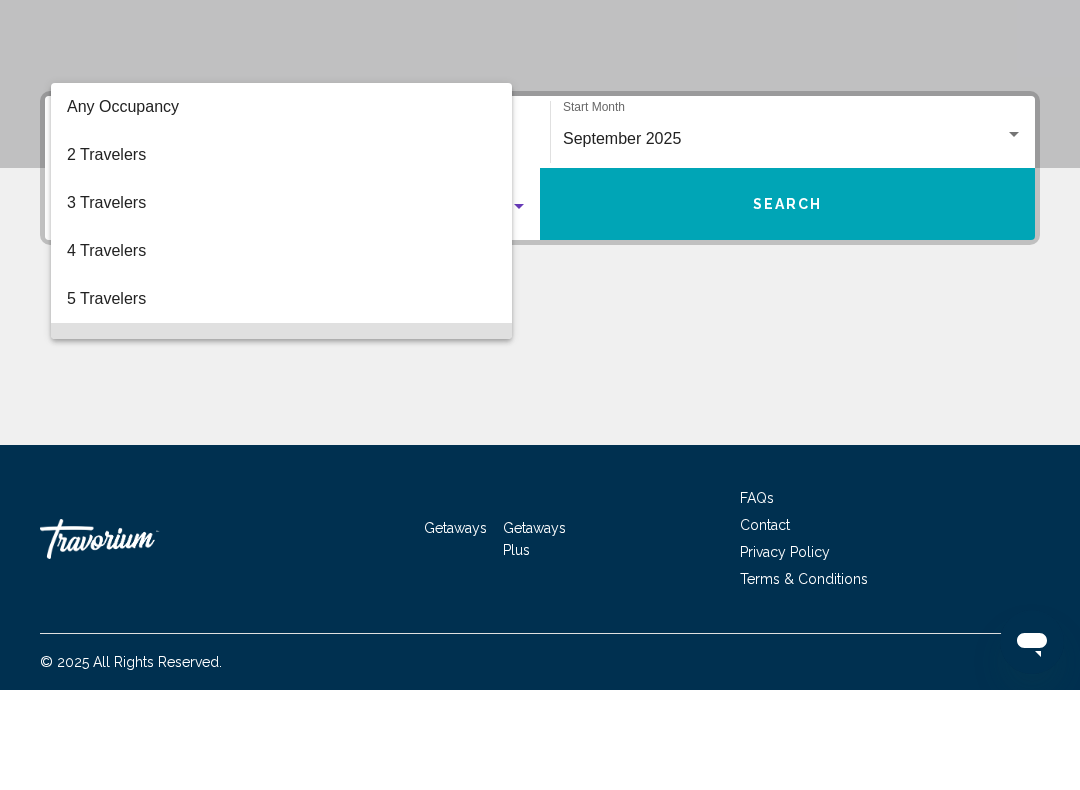 scroll, scrollTop: 136, scrollLeft: 0, axis: vertical 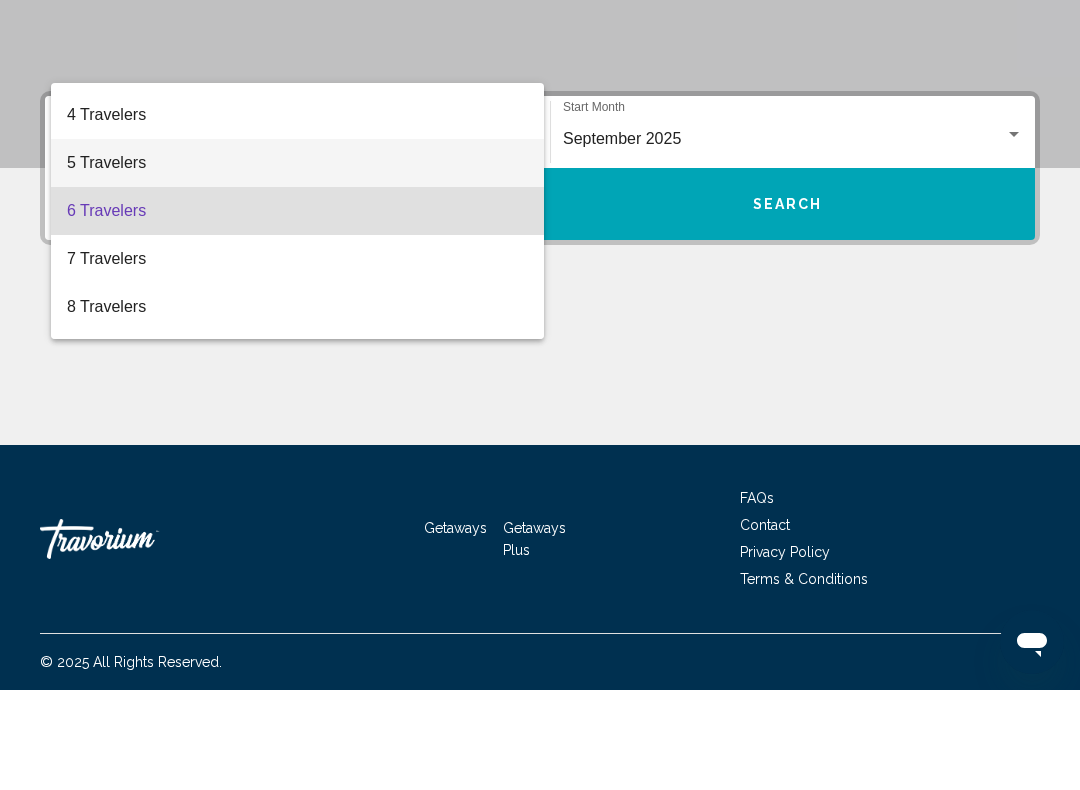 click on "5 Travelers" at bounding box center (297, 263) 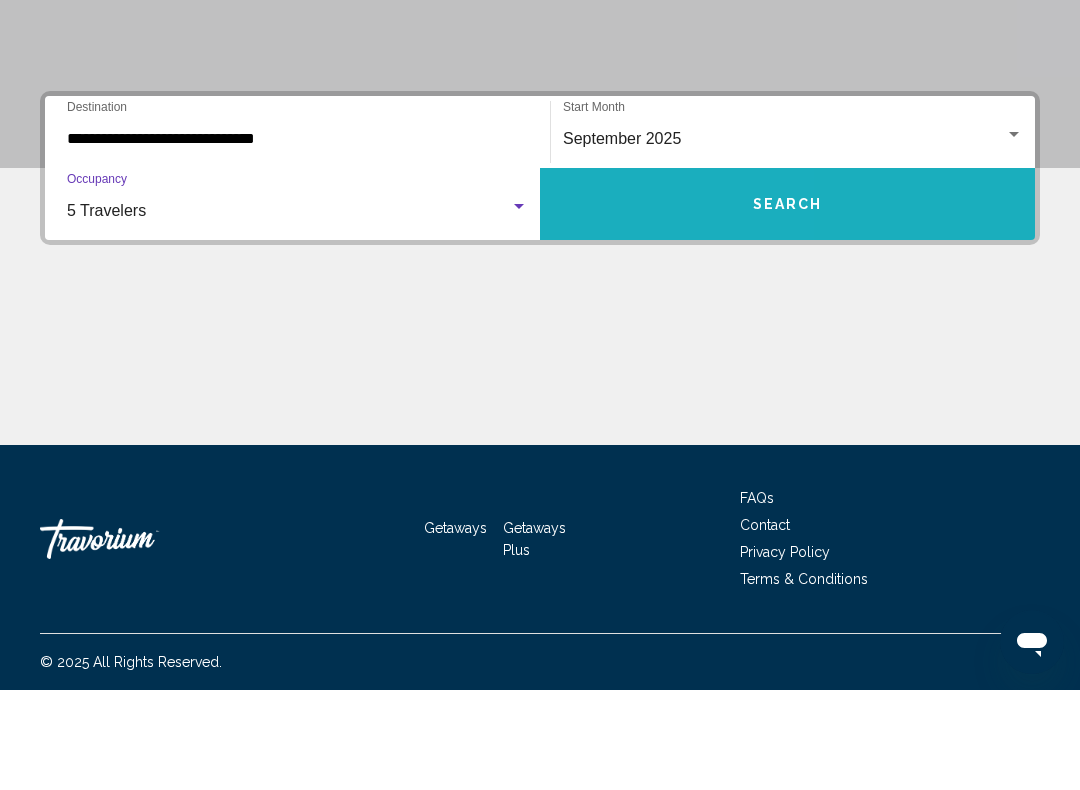 click on "Search" at bounding box center [787, 304] 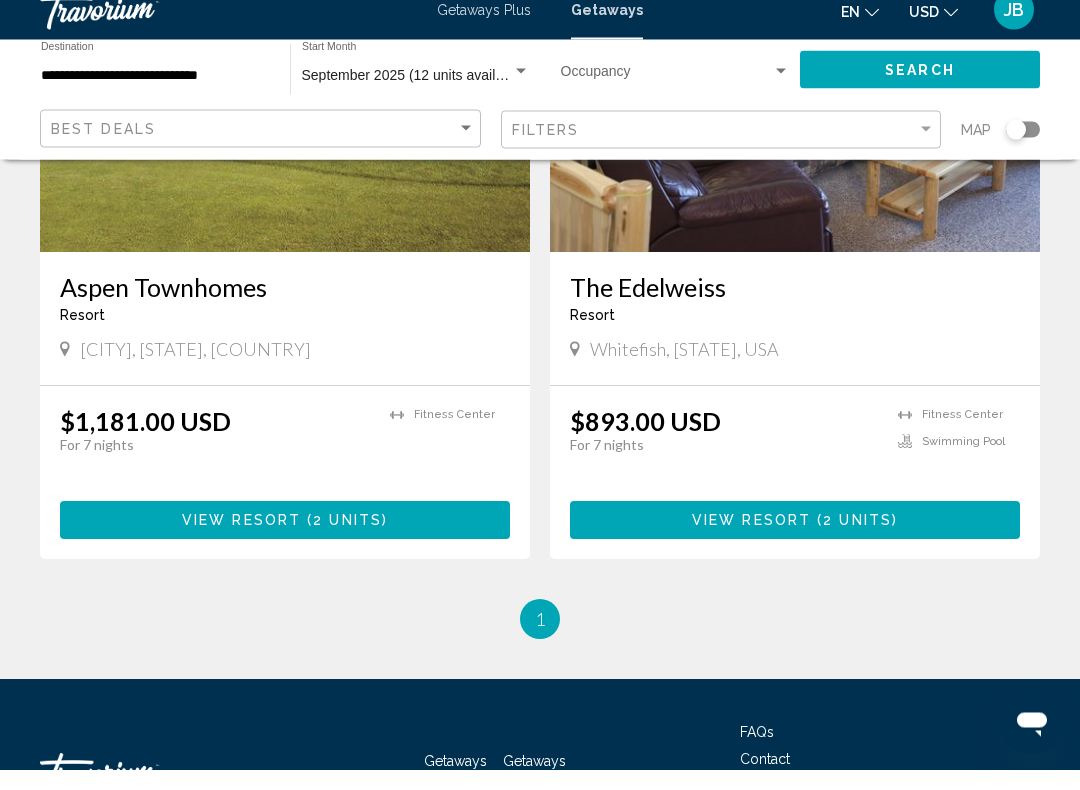 scroll, scrollTop: 984, scrollLeft: 0, axis: vertical 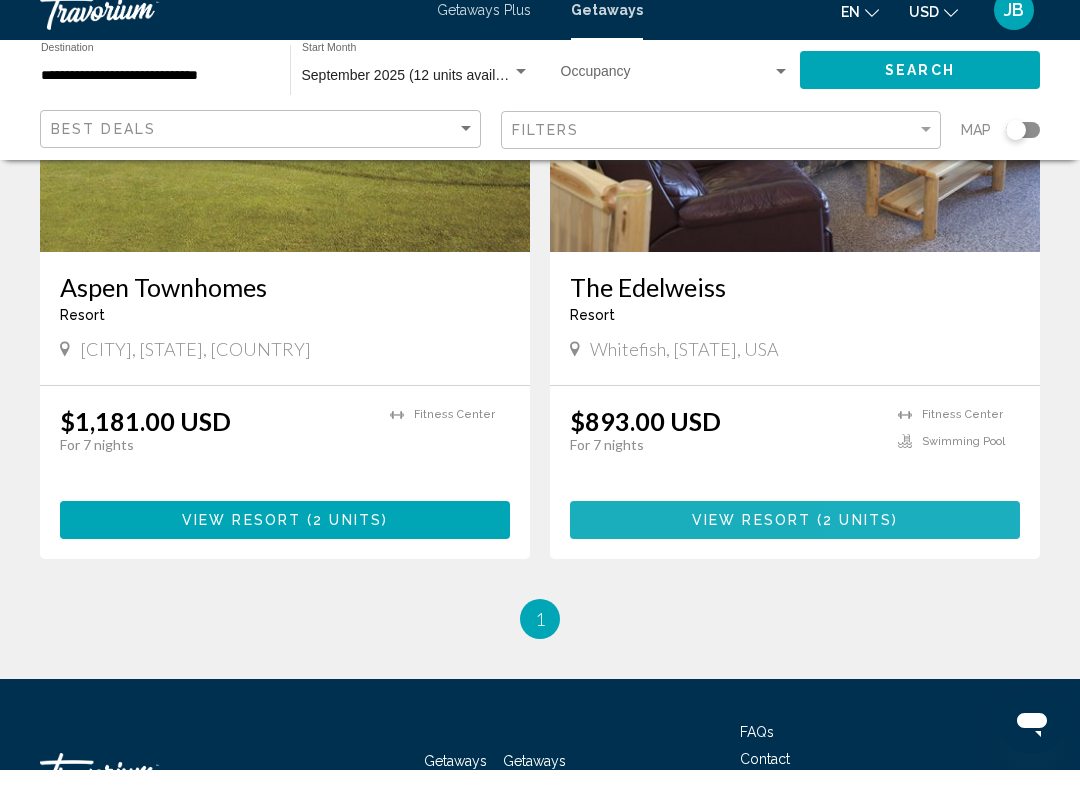 click on "View Resort" at bounding box center [751, 541] 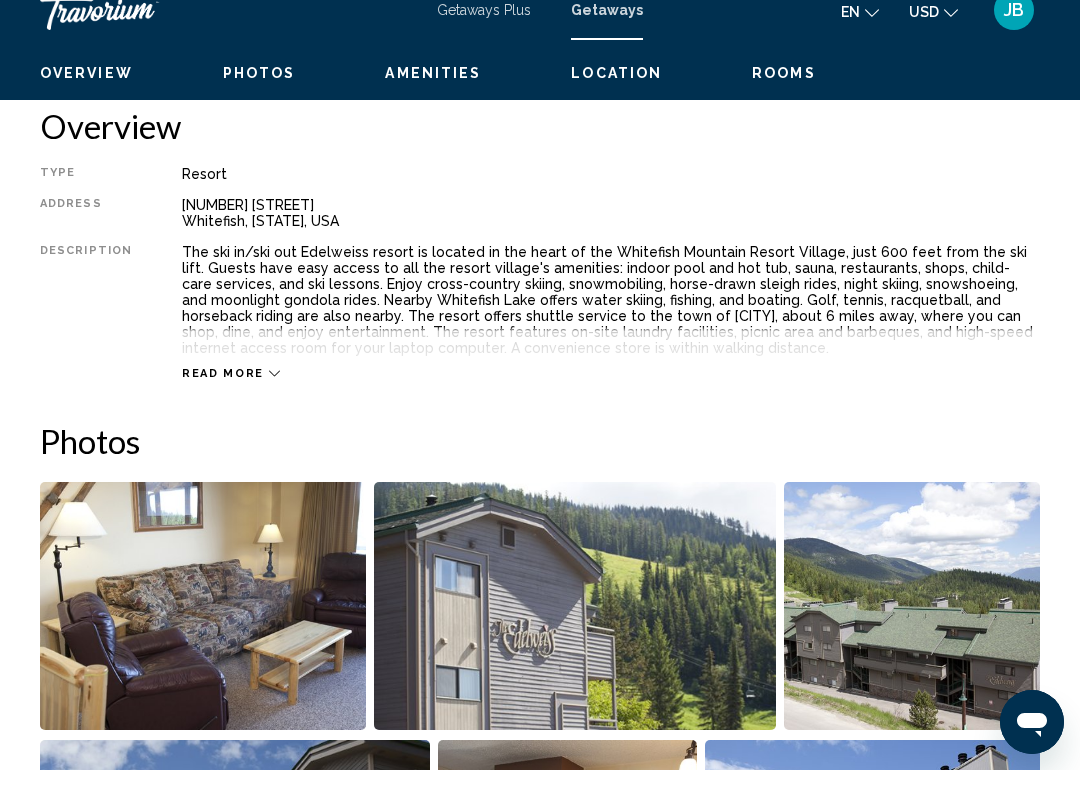 scroll, scrollTop: 0, scrollLeft: 0, axis: both 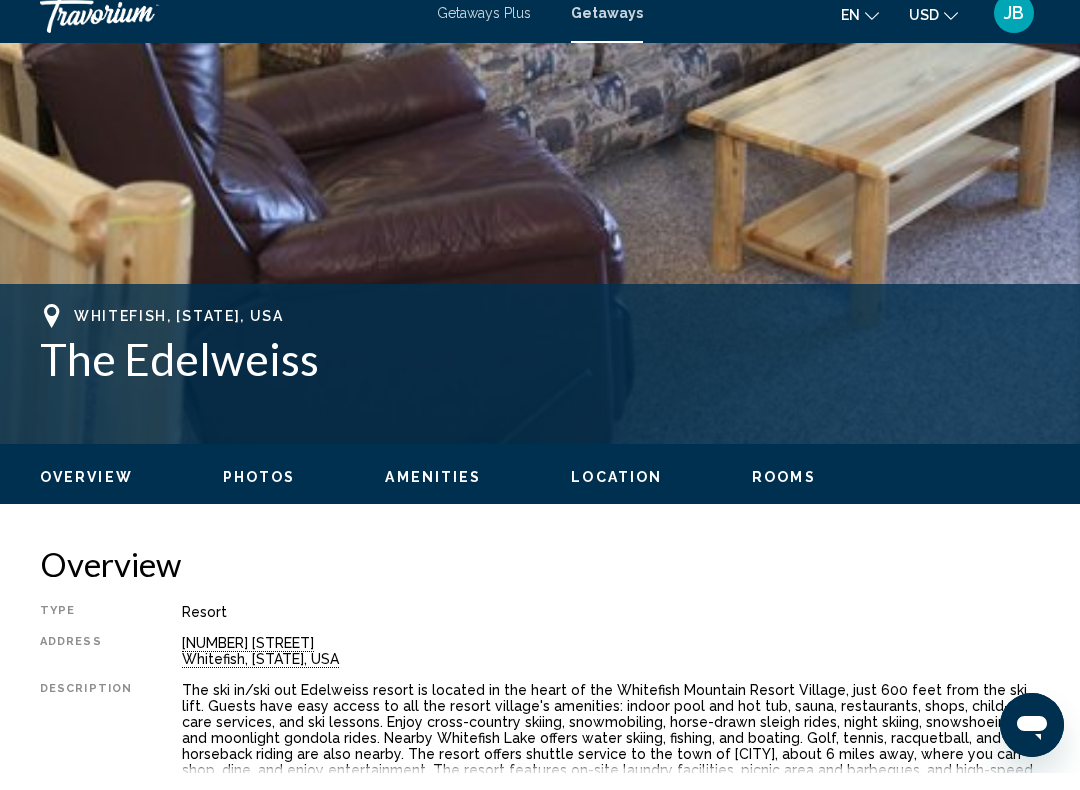 click on "Photos" at bounding box center [259, 494] 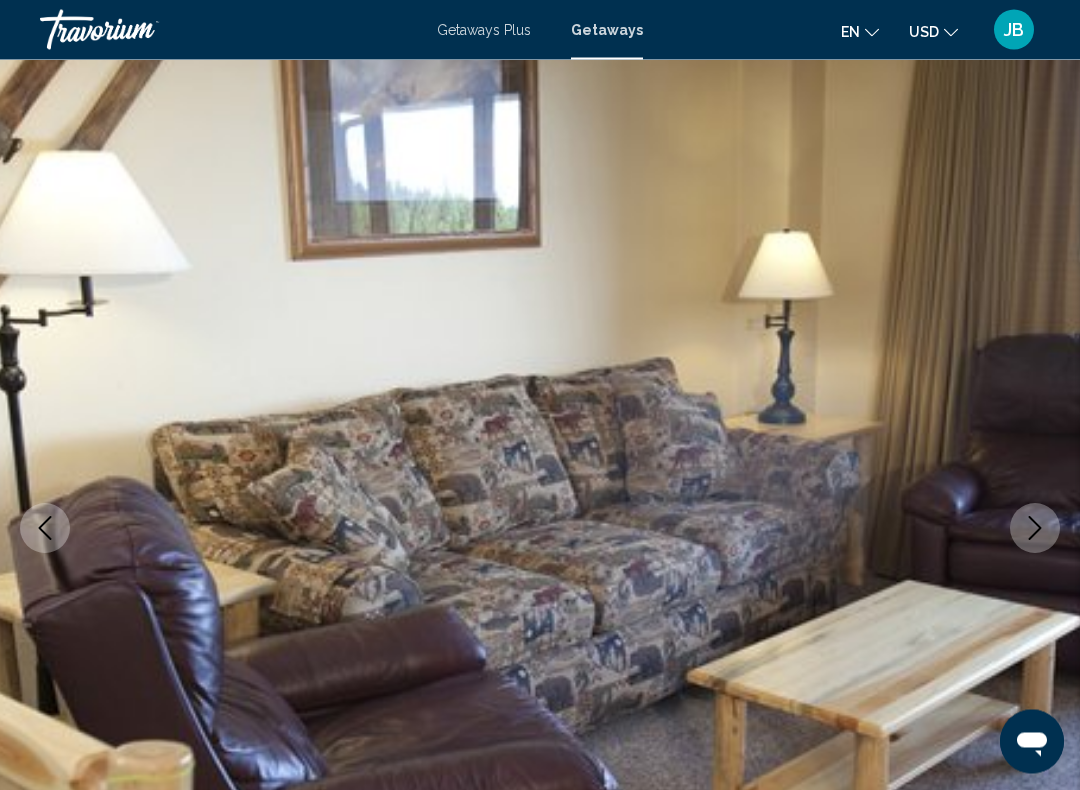 scroll, scrollTop: 0, scrollLeft: 0, axis: both 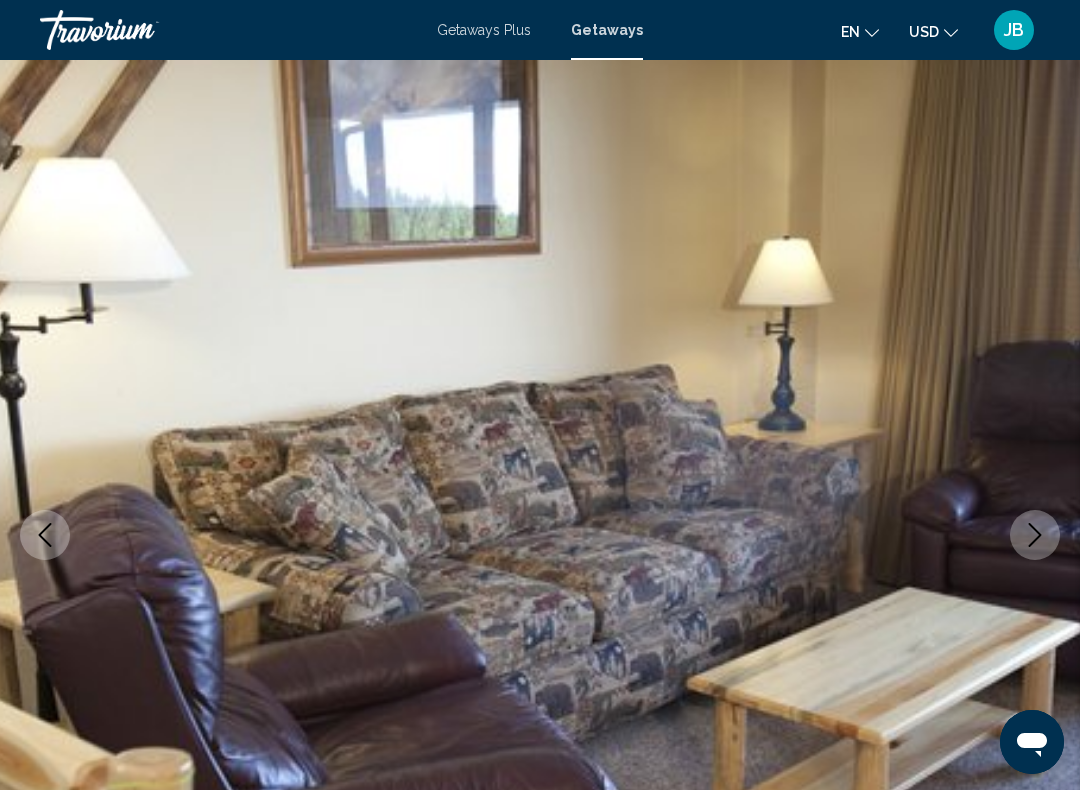 click on "Getaways Plus  Getaways en
English Español Français Italiano Português русский USD
USD ($) MXN (Mex$) CAD (Can$) GBP (£) EUR (€) AUD (A$) NZD (NZ$) CNY (CN¥) JB Login" at bounding box center [540, 30] 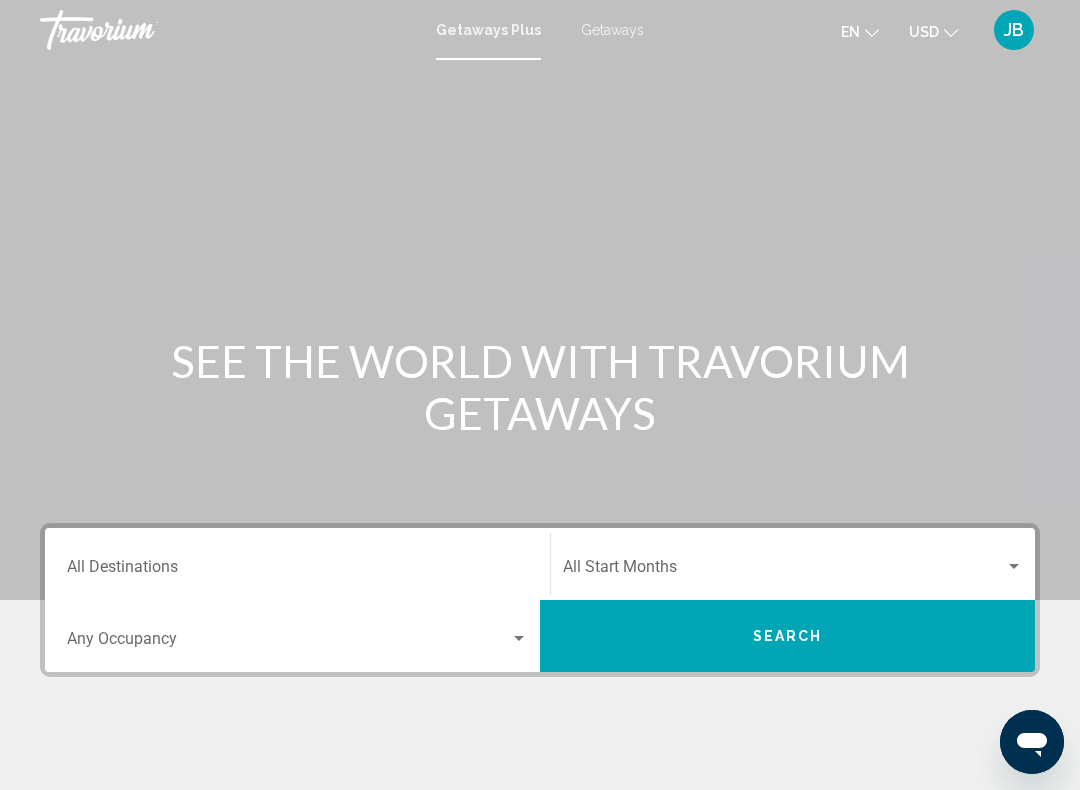click on "Destination All Destinations" at bounding box center (297, 571) 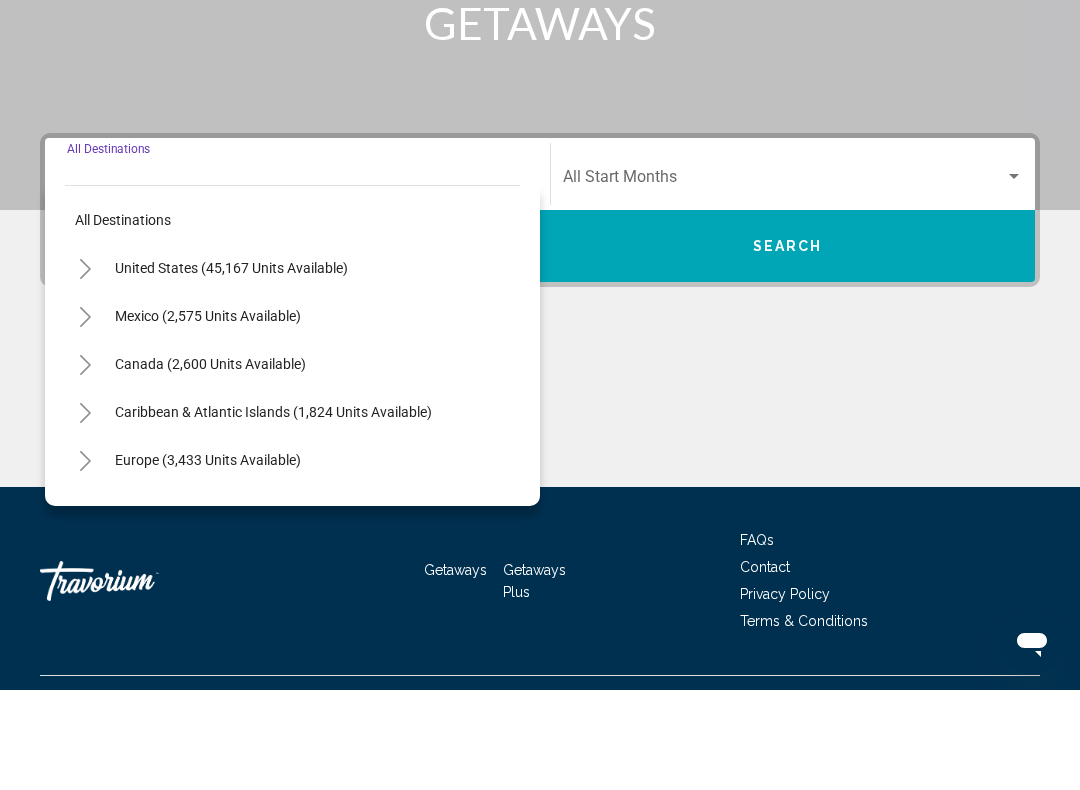 scroll, scrollTop: 332, scrollLeft: 0, axis: vertical 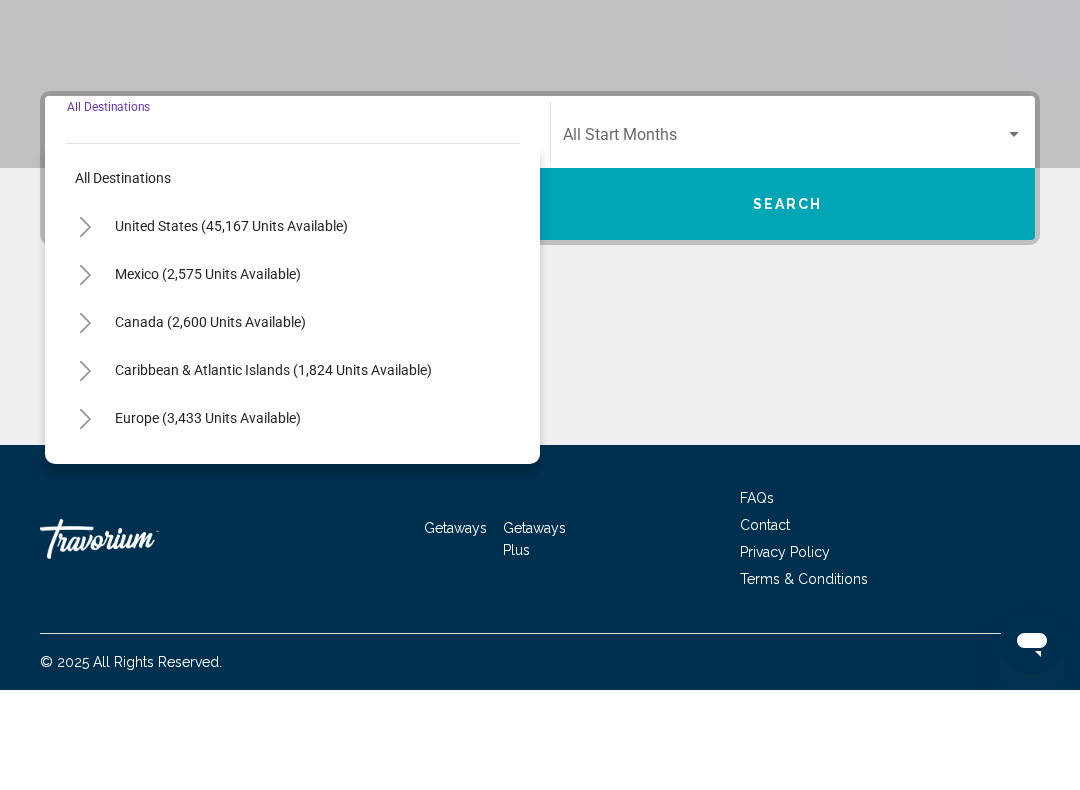 click on "United States (45,167 units available)" at bounding box center (208, 374) 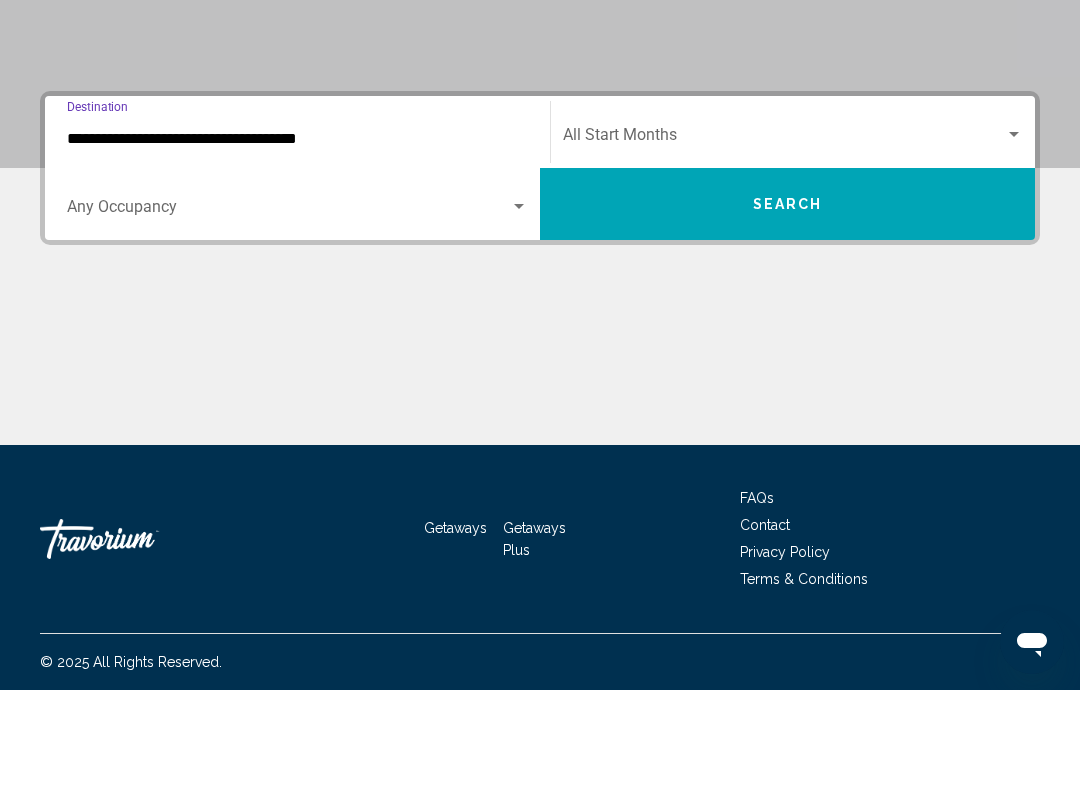 click on "**********" at bounding box center [297, 239] 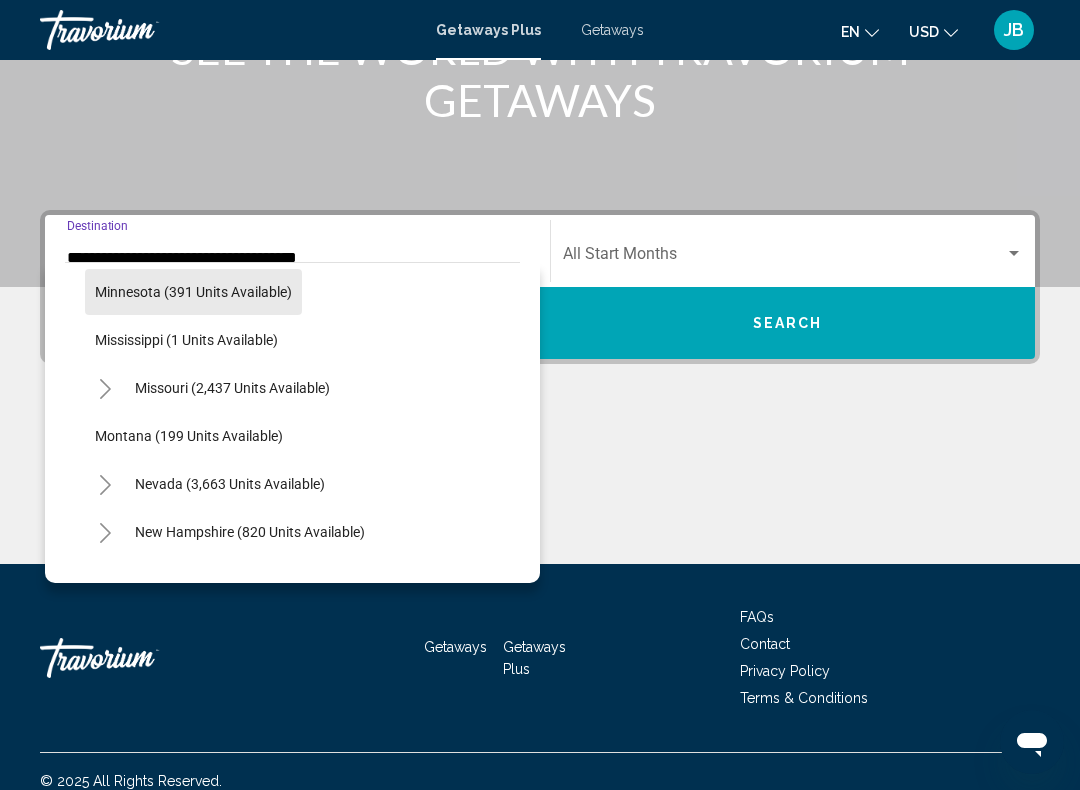 scroll, scrollTop: 970, scrollLeft: 0, axis: vertical 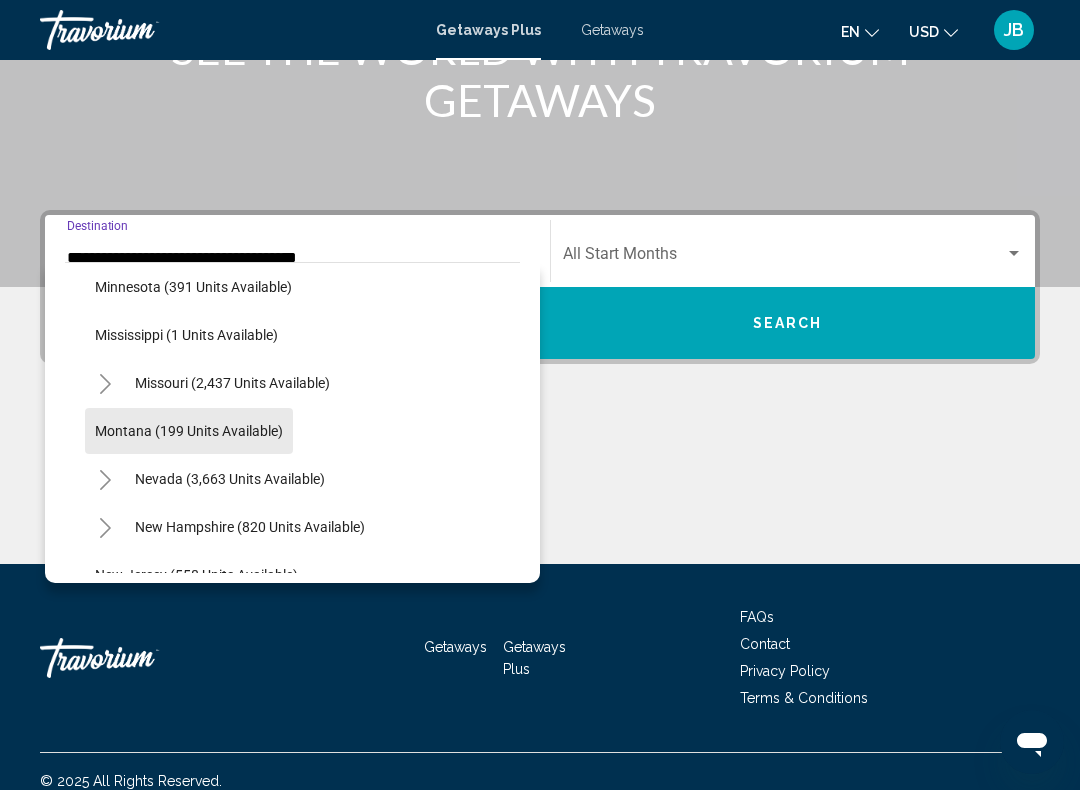 click on "Montana (199 units available)" 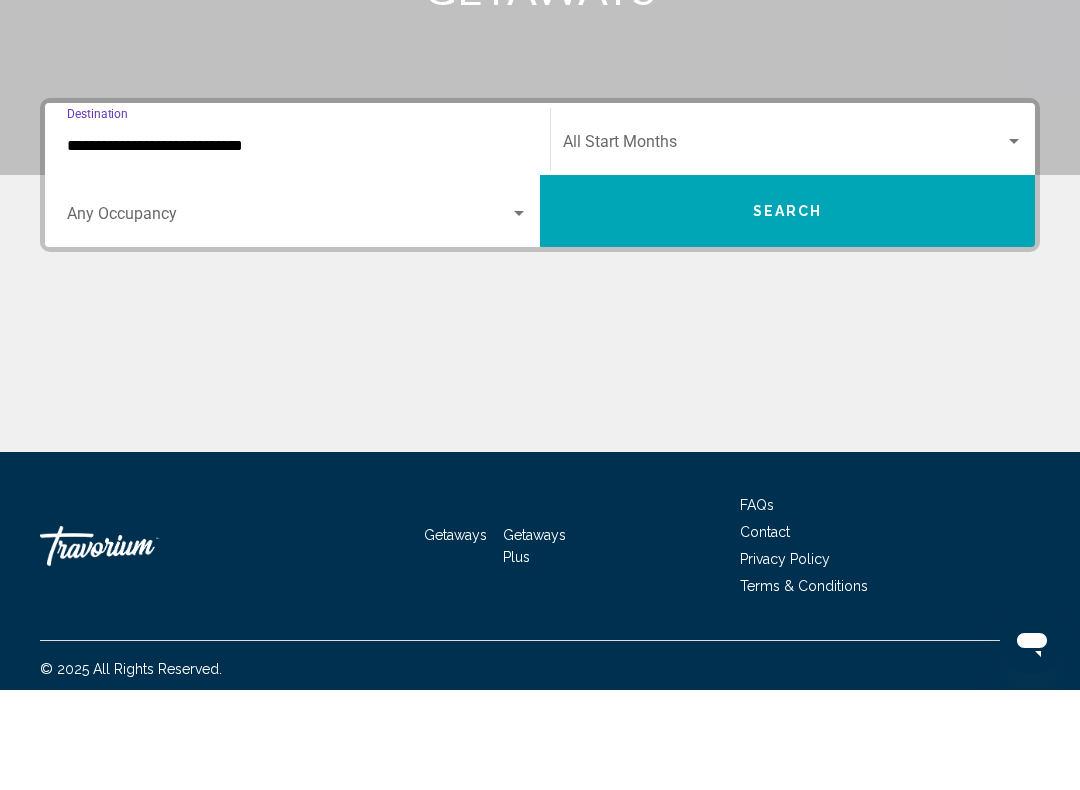 scroll, scrollTop: 332, scrollLeft: 0, axis: vertical 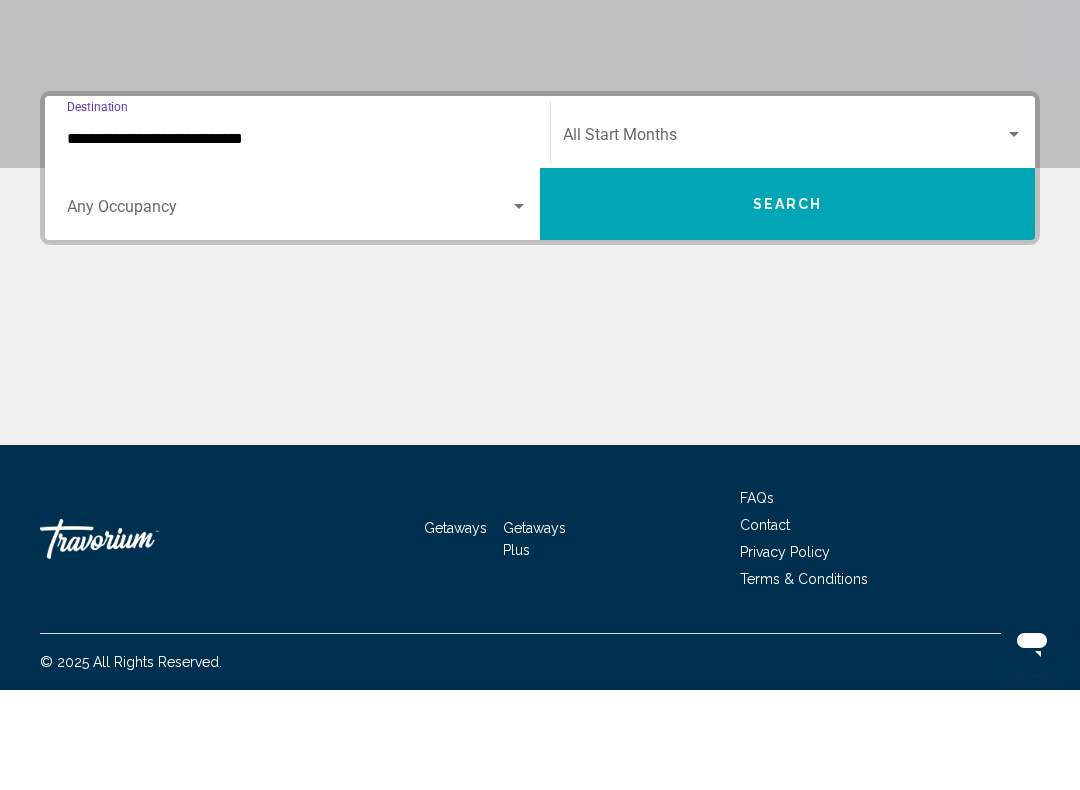 click at bounding box center [784, 239] 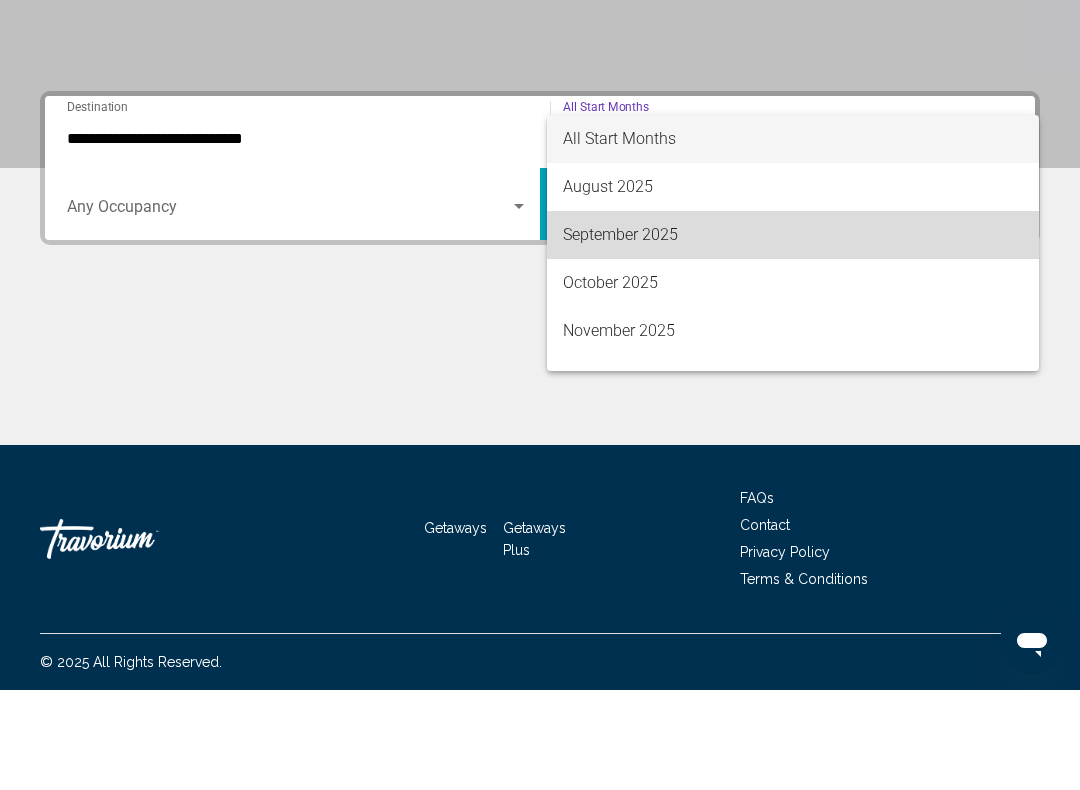 click on "September 2025" at bounding box center [793, 335] 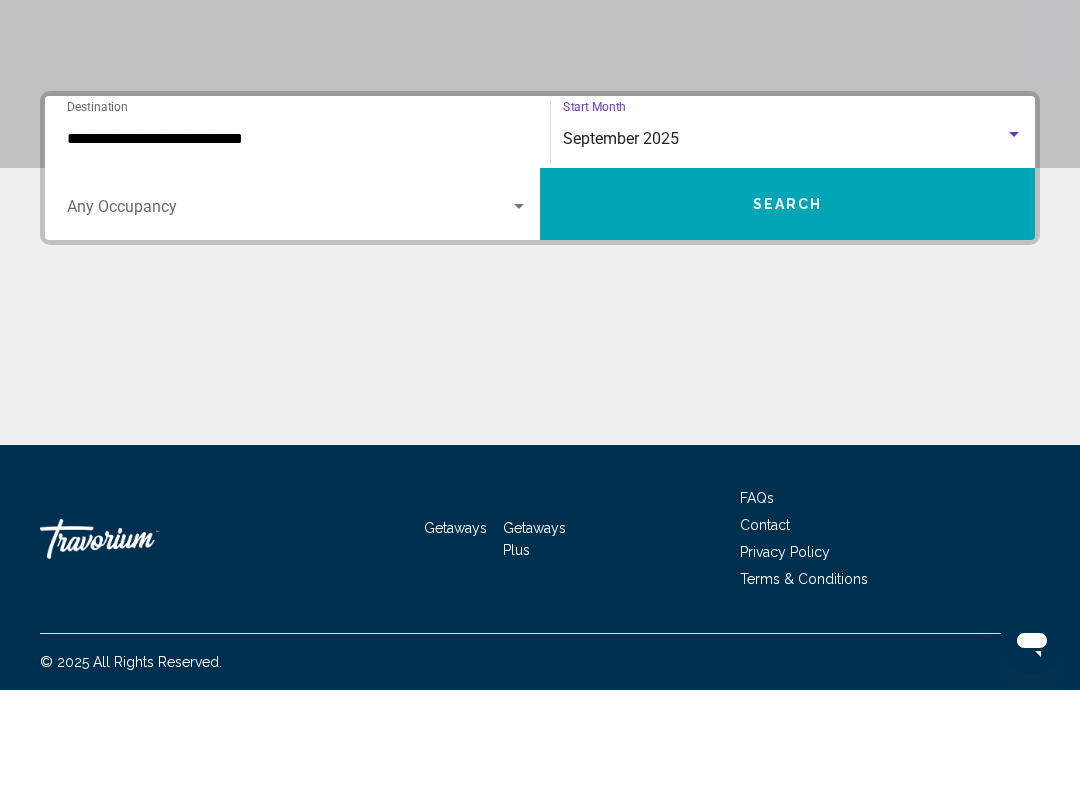 click at bounding box center [288, 311] 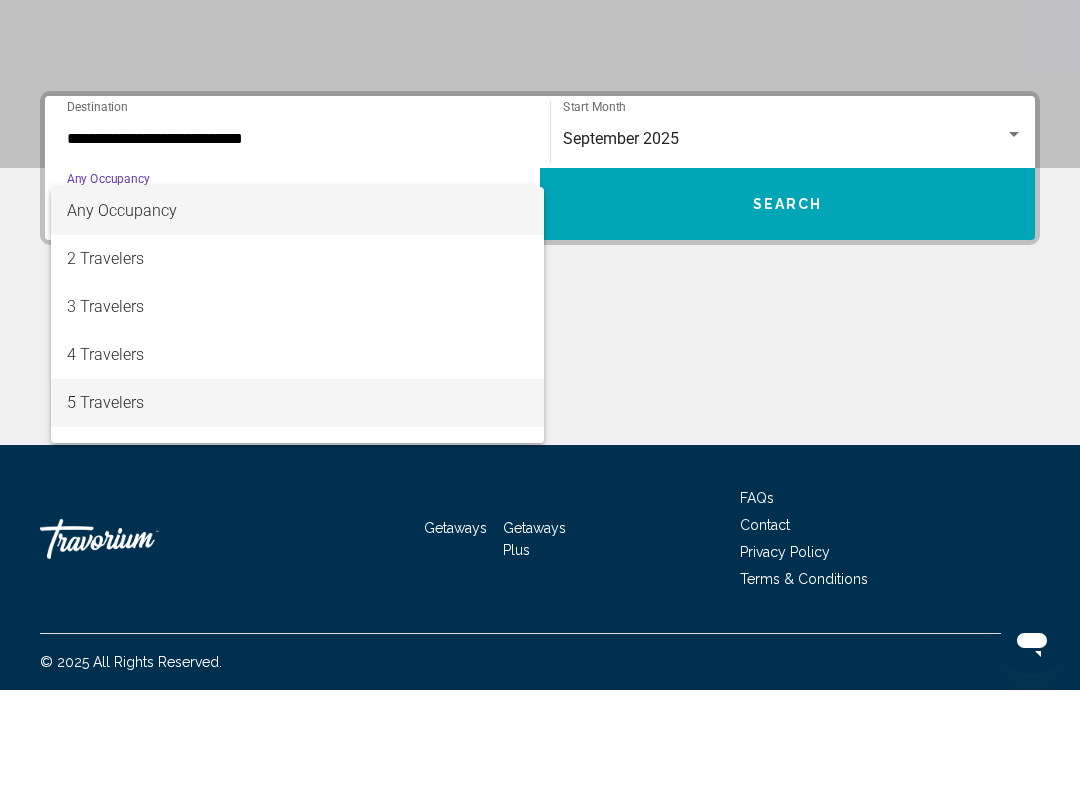 click on "5 Travelers" at bounding box center (297, 503) 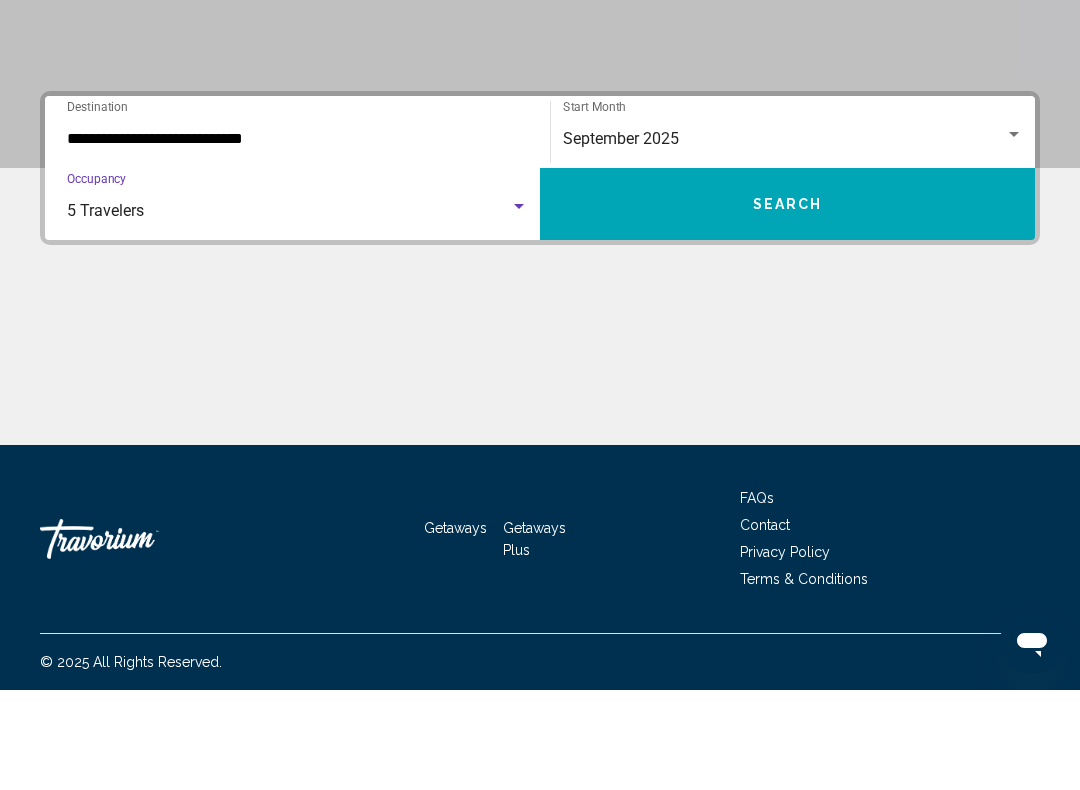 click on "Search" at bounding box center (787, 304) 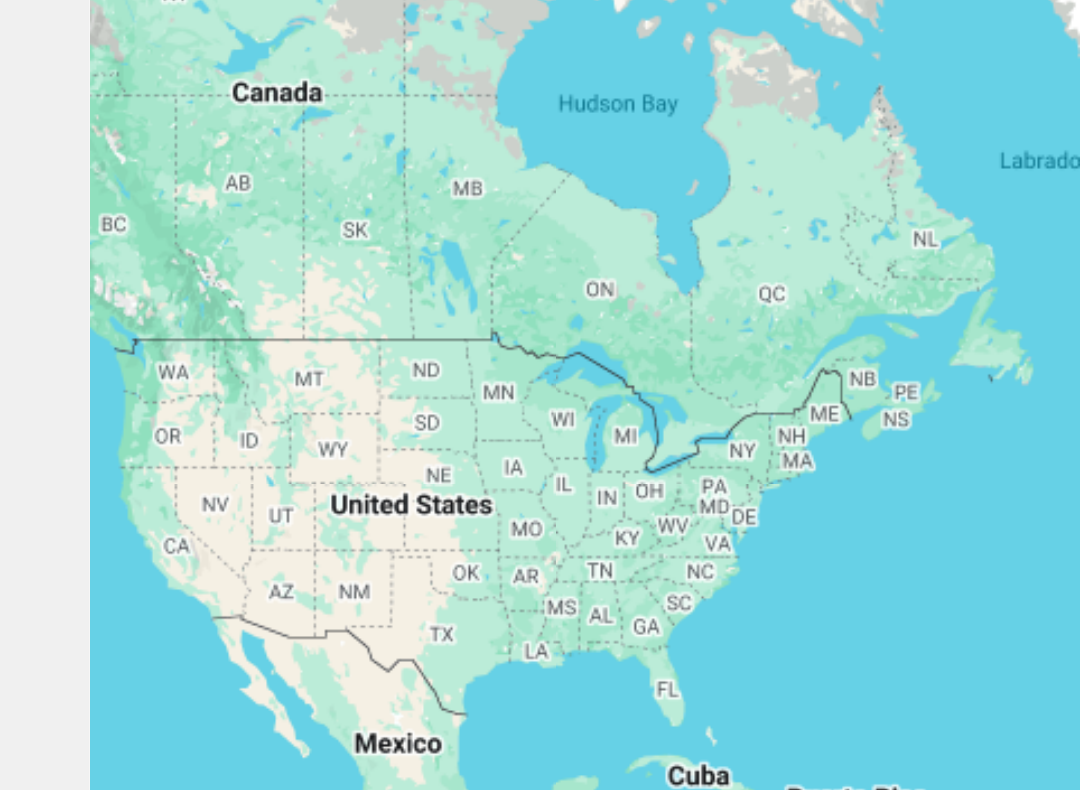 click at bounding box center (540, 500) 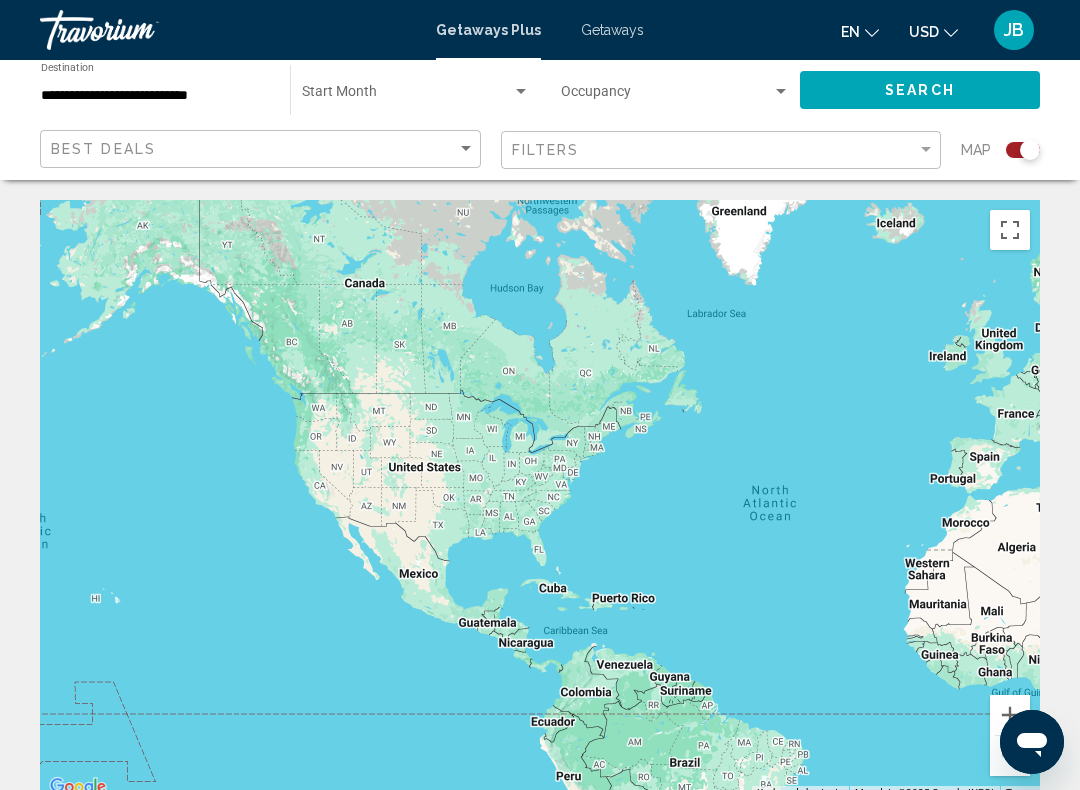 click on "Start Month All Start Months" 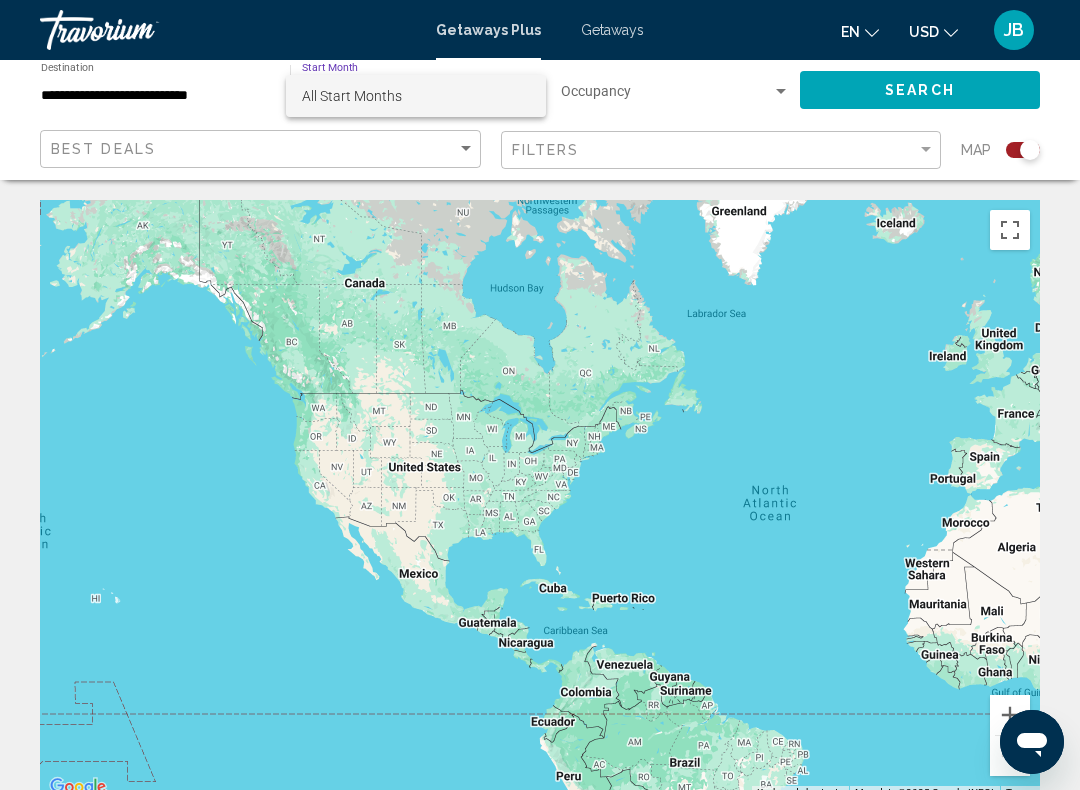 click at bounding box center [540, 395] 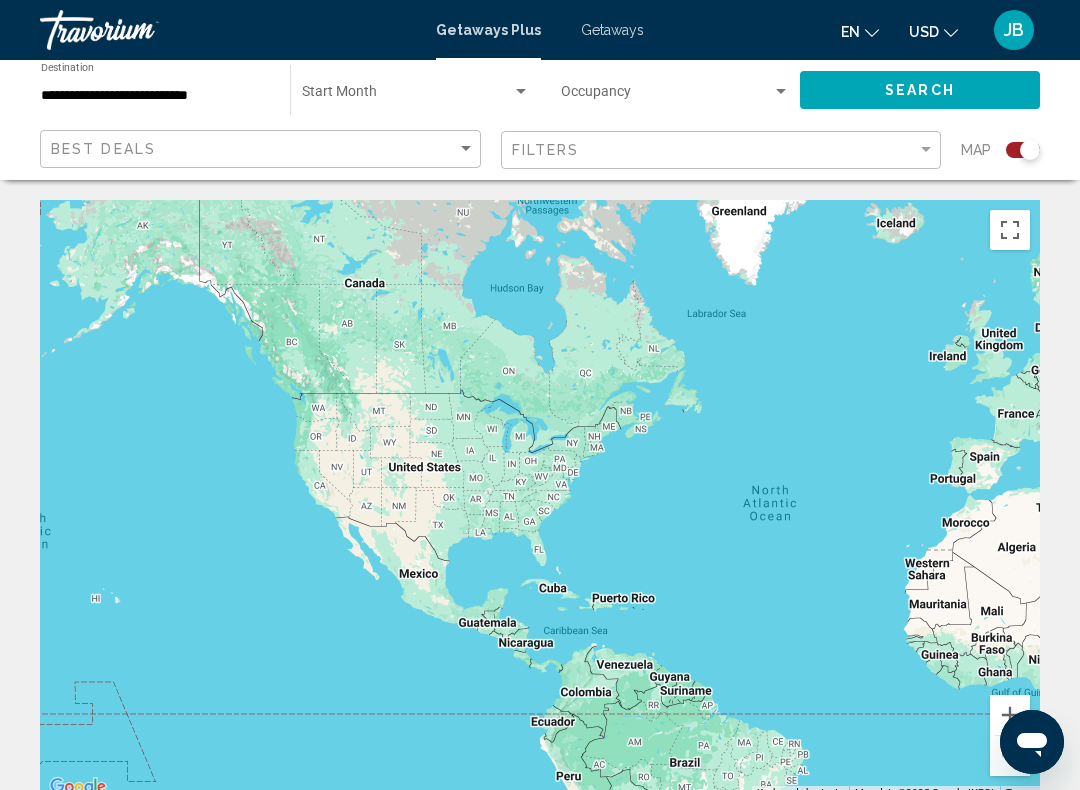 click at bounding box center [666, 96] 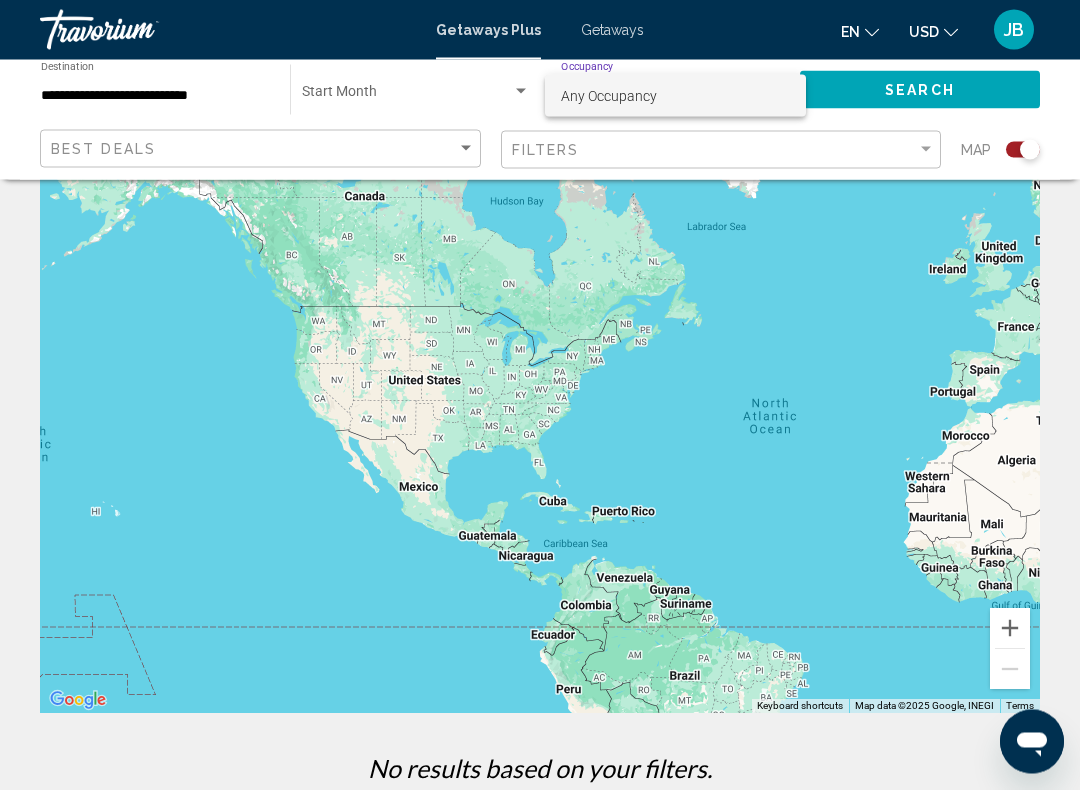 scroll, scrollTop: 0, scrollLeft: 0, axis: both 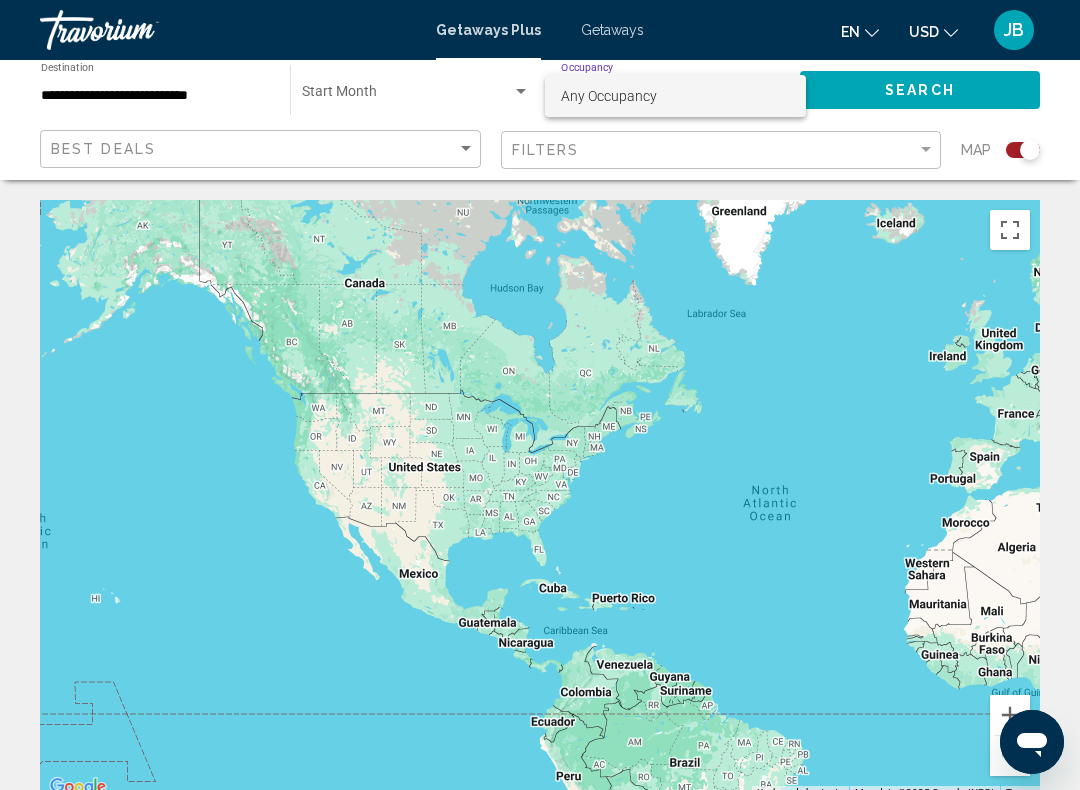 click at bounding box center [540, 395] 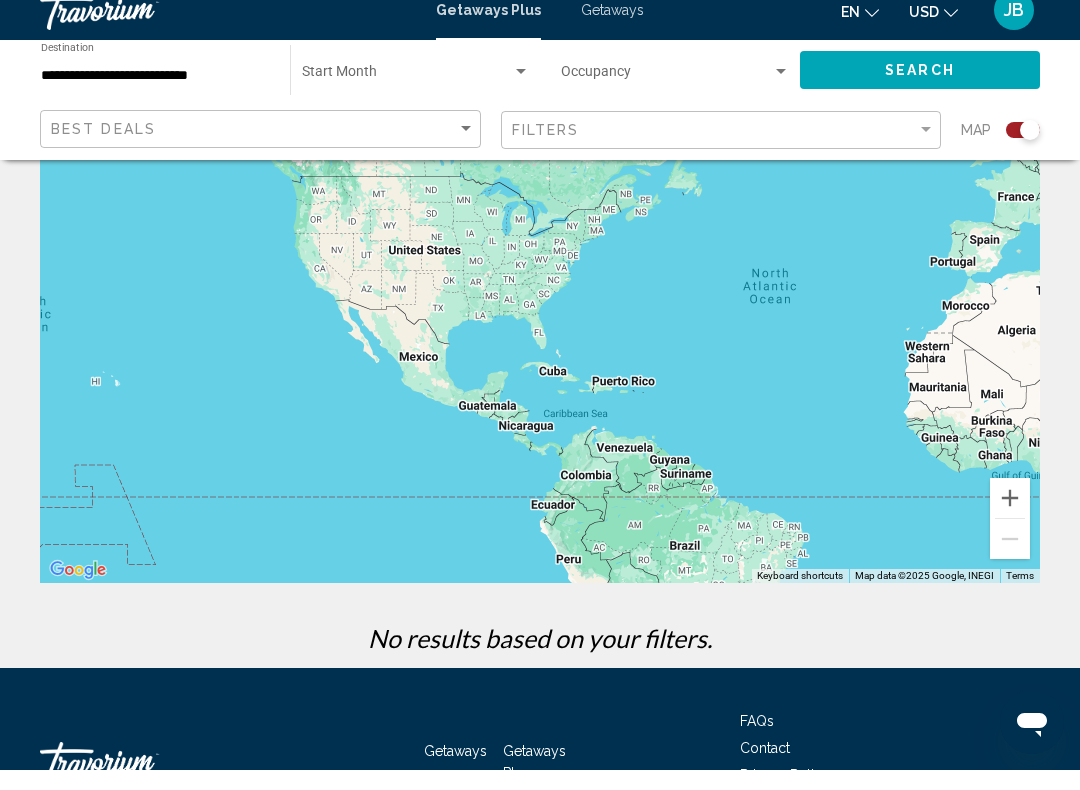 scroll, scrollTop: 320, scrollLeft: 0, axis: vertical 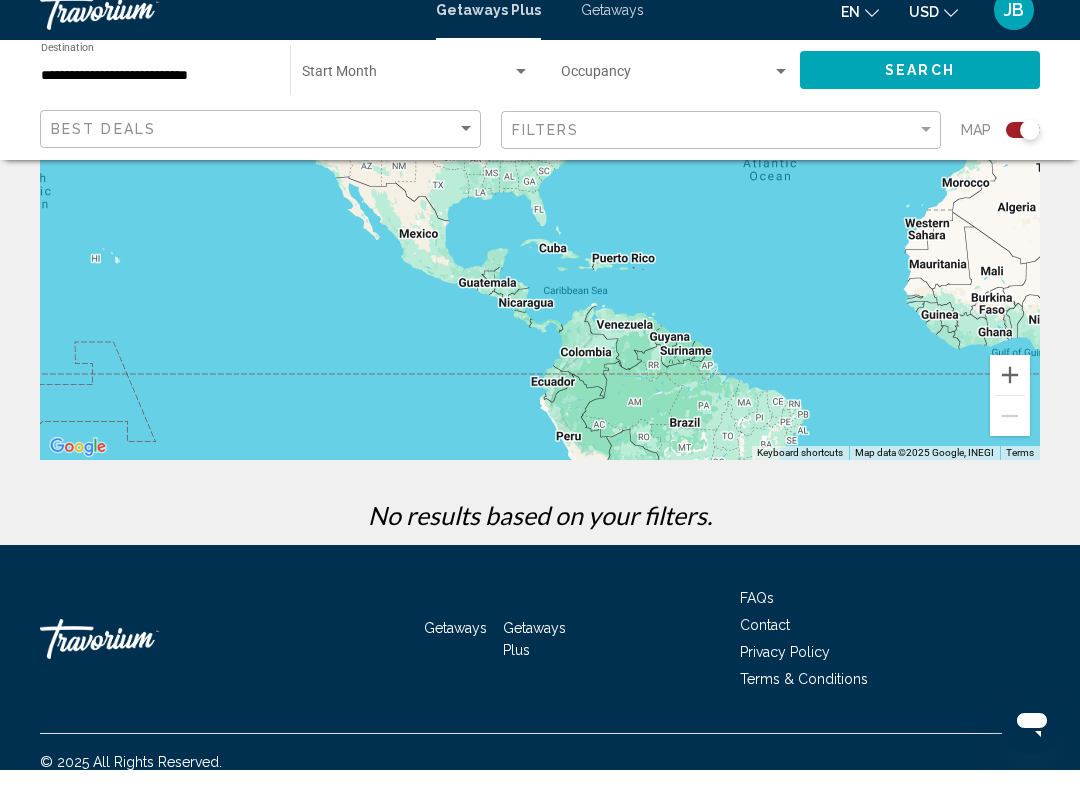 click on "Getaways" at bounding box center (455, 648) 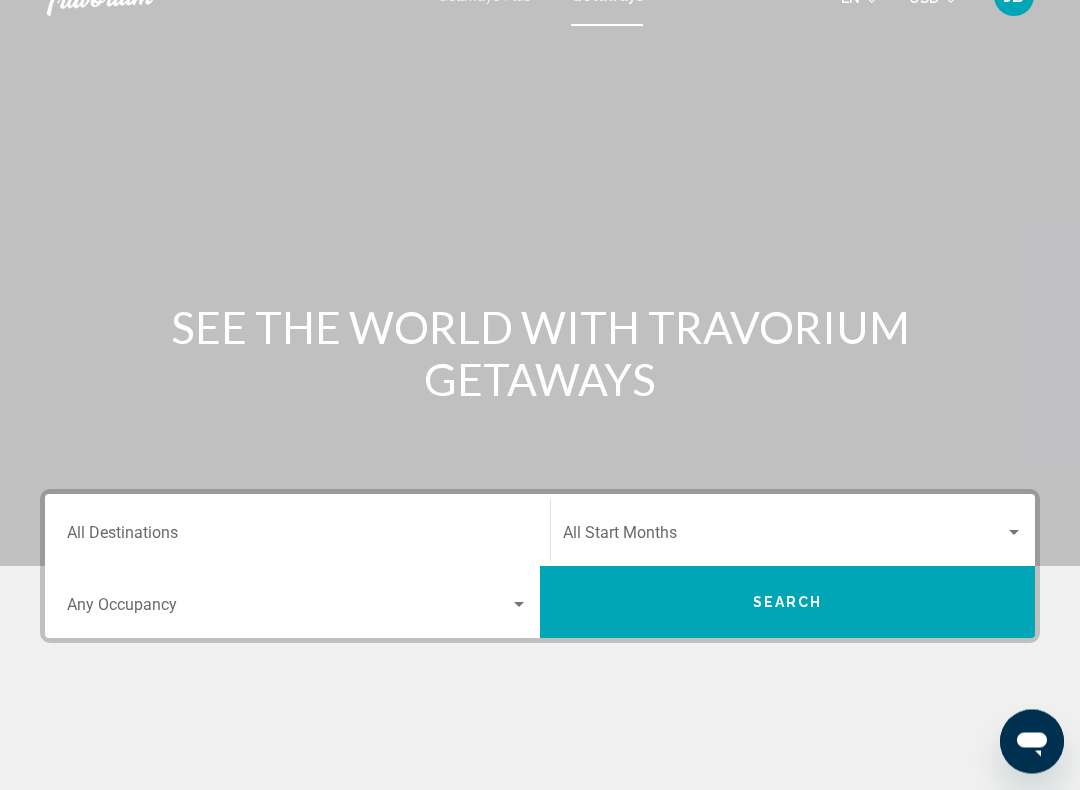 scroll, scrollTop: 0, scrollLeft: 0, axis: both 